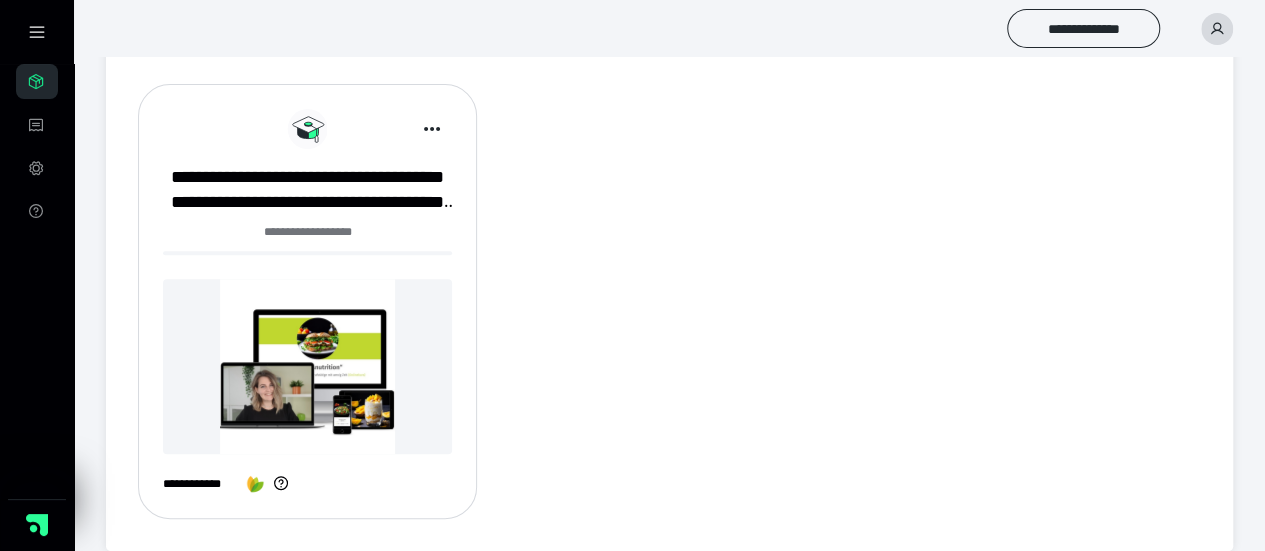 scroll, scrollTop: 254, scrollLeft: 0, axis: vertical 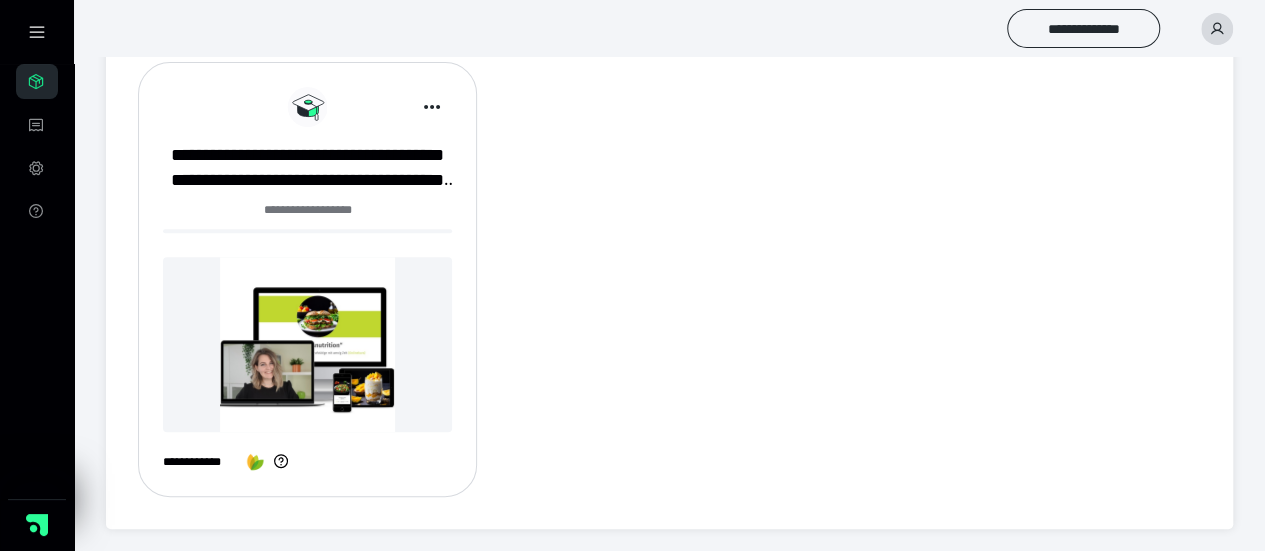 click at bounding box center [307, 344] 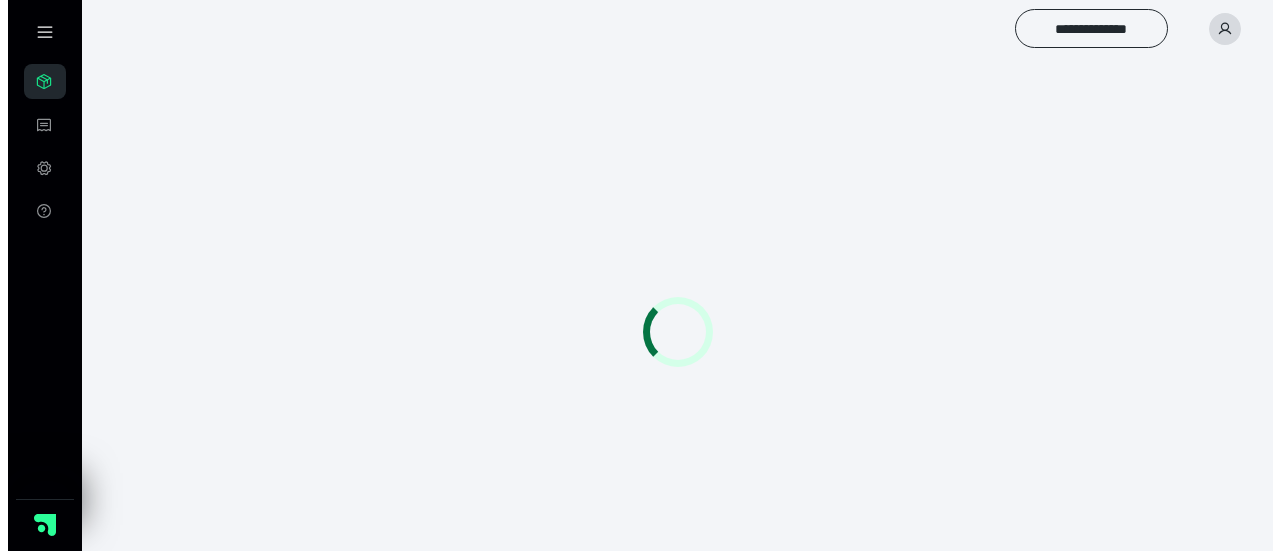 scroll, scrollTop: 0, scrollLeft: 0, axis: both 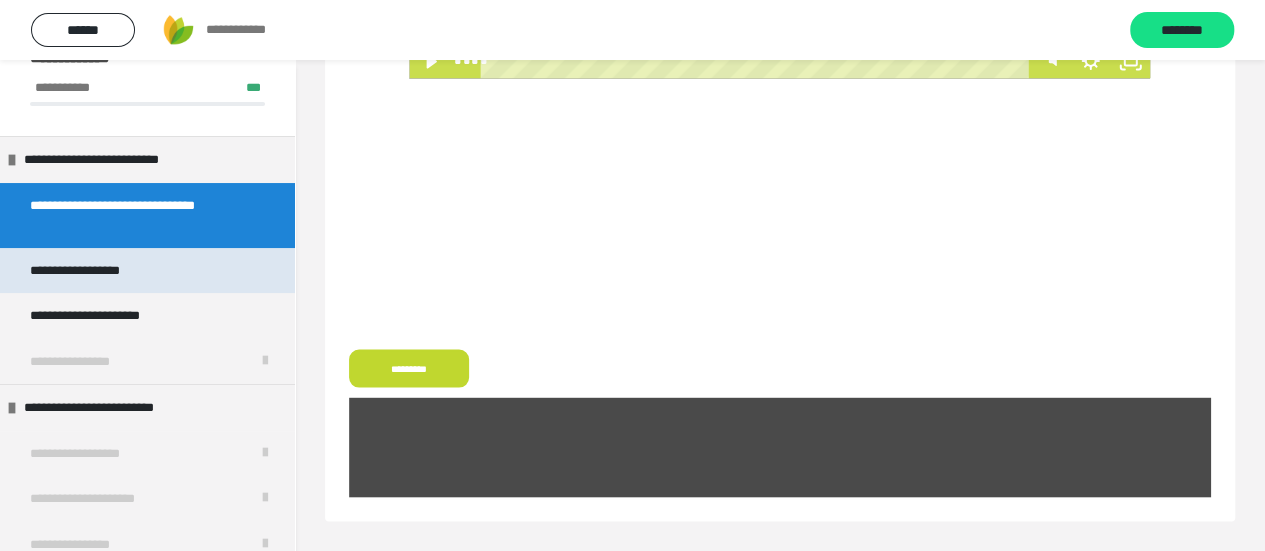 click on "**********" at bounding box center [99, 271] 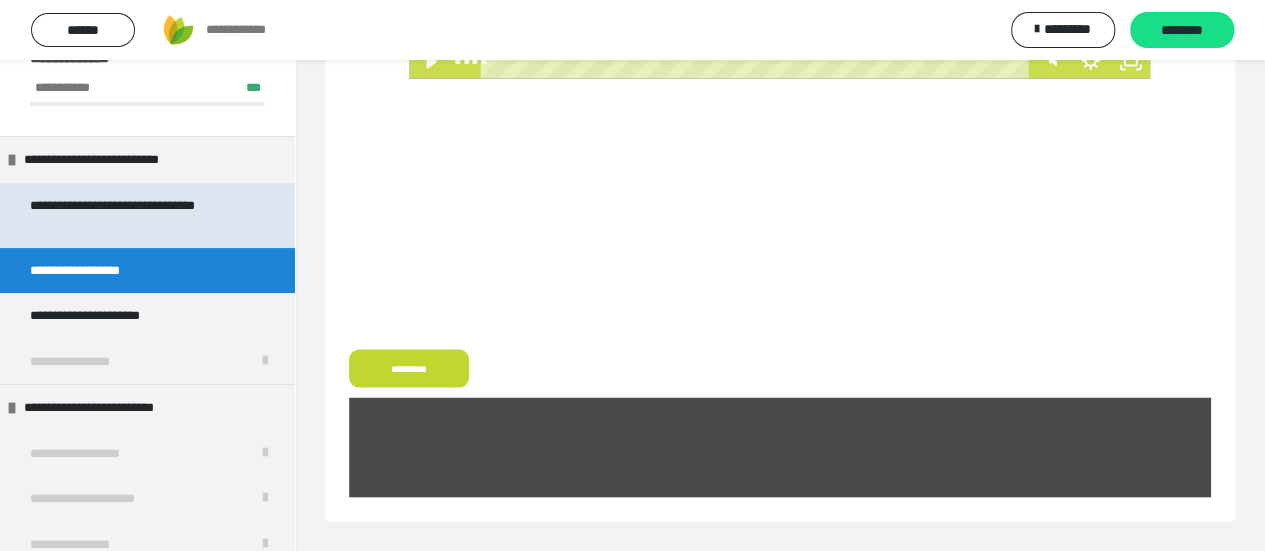 click on "**********" at bounding box center [132, 215] 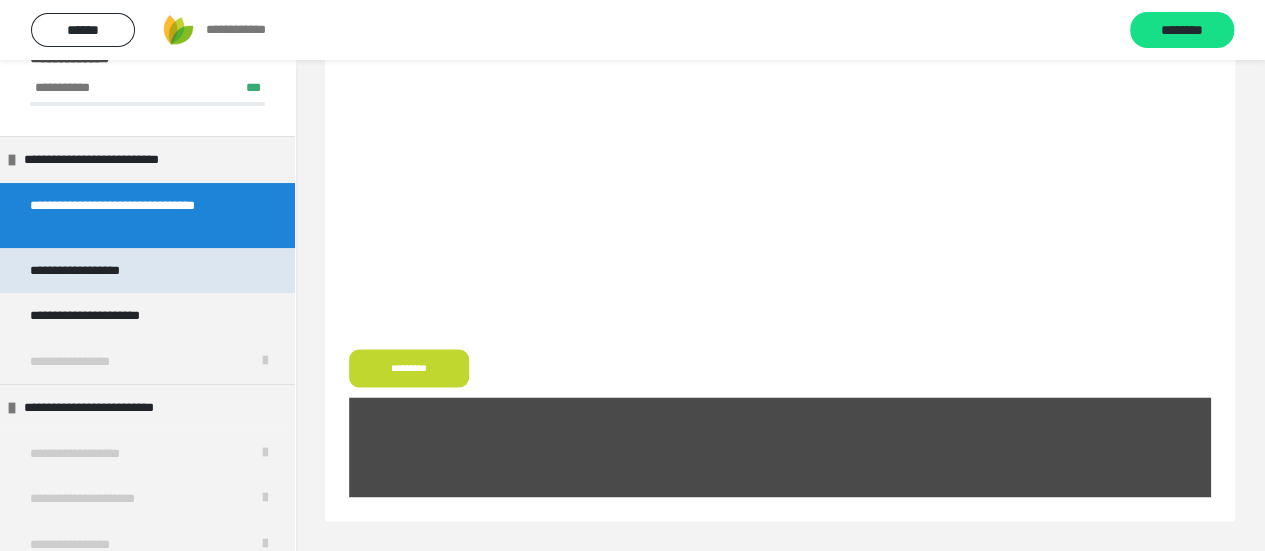 click on "**********" at bounding box center [99, 271] 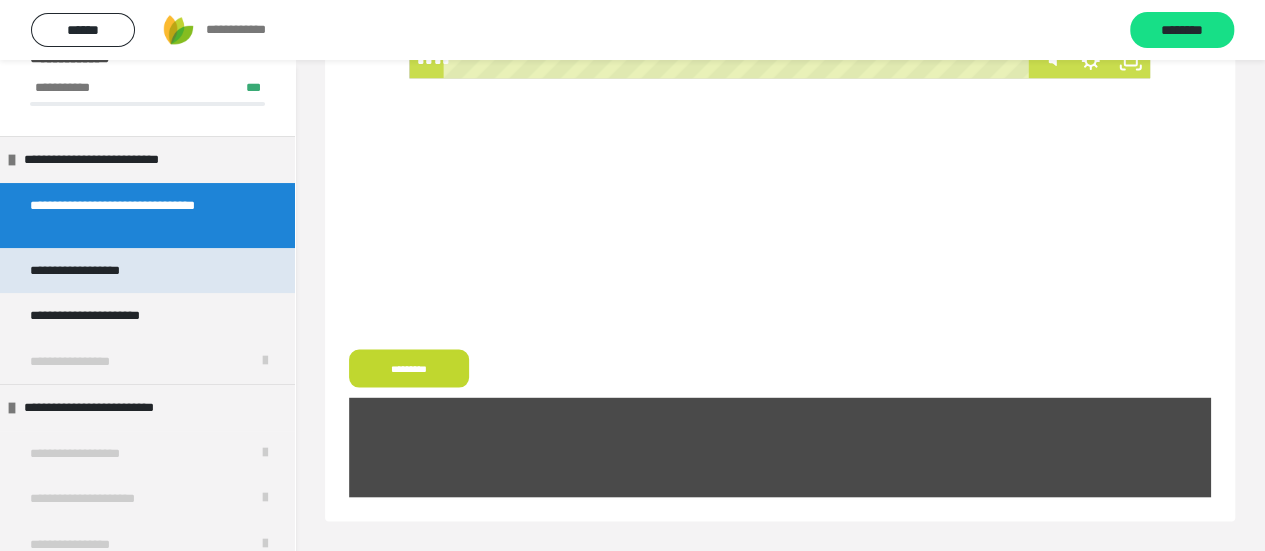 scroll, scrollTop: 1528, scrollLeft: 0, axis: vertical 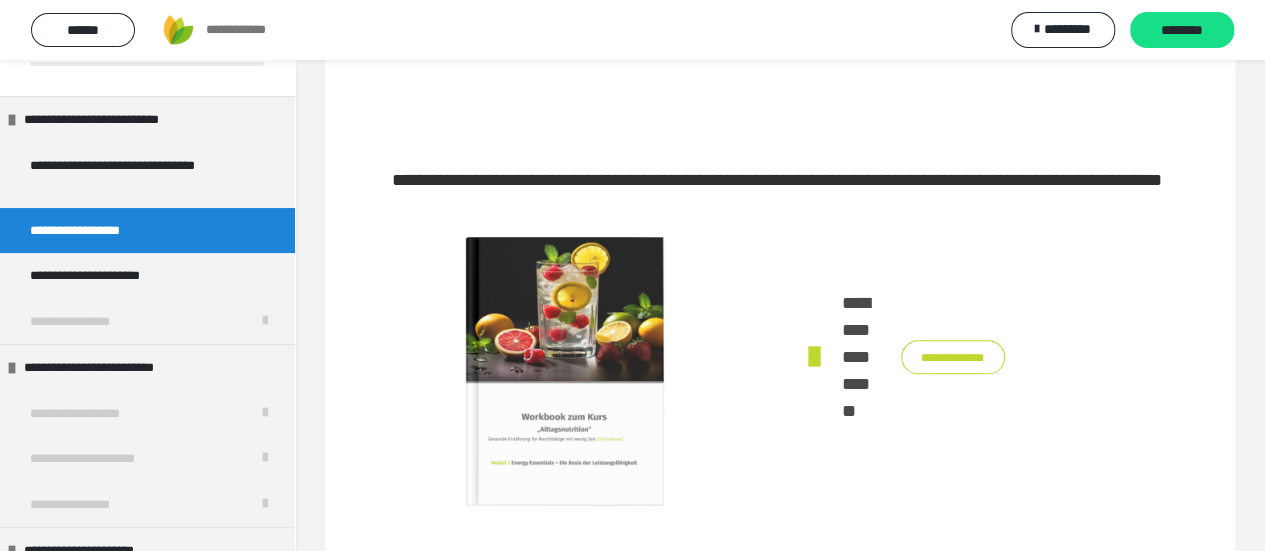 click on "**********" at bounding box center (953, 356) 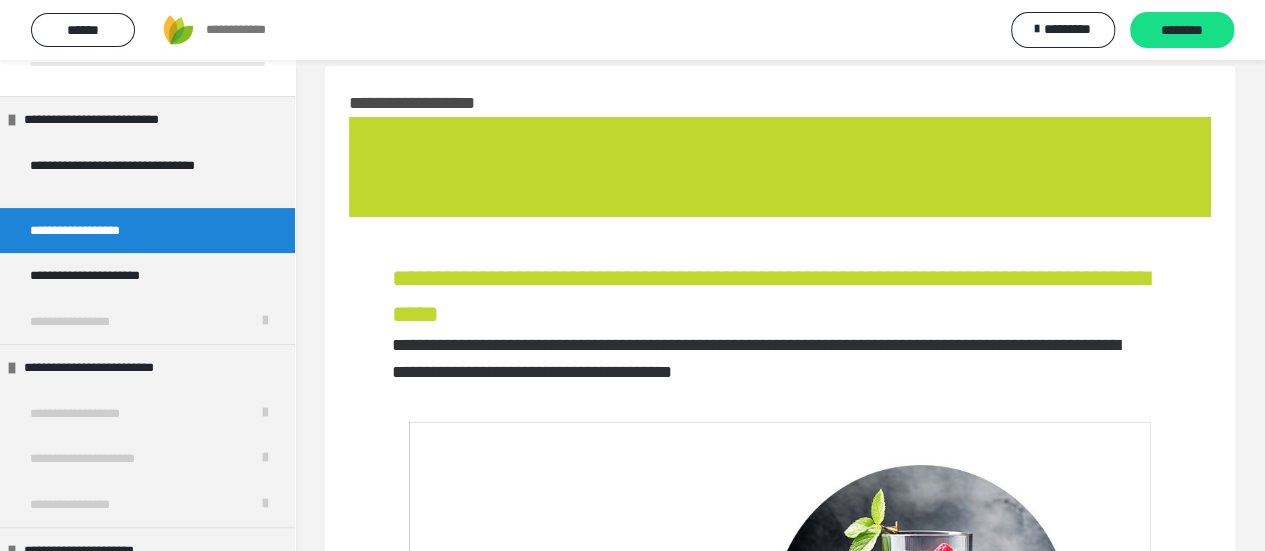 scroll, scrollTop: 0, scrollLeft: 0, axis: both 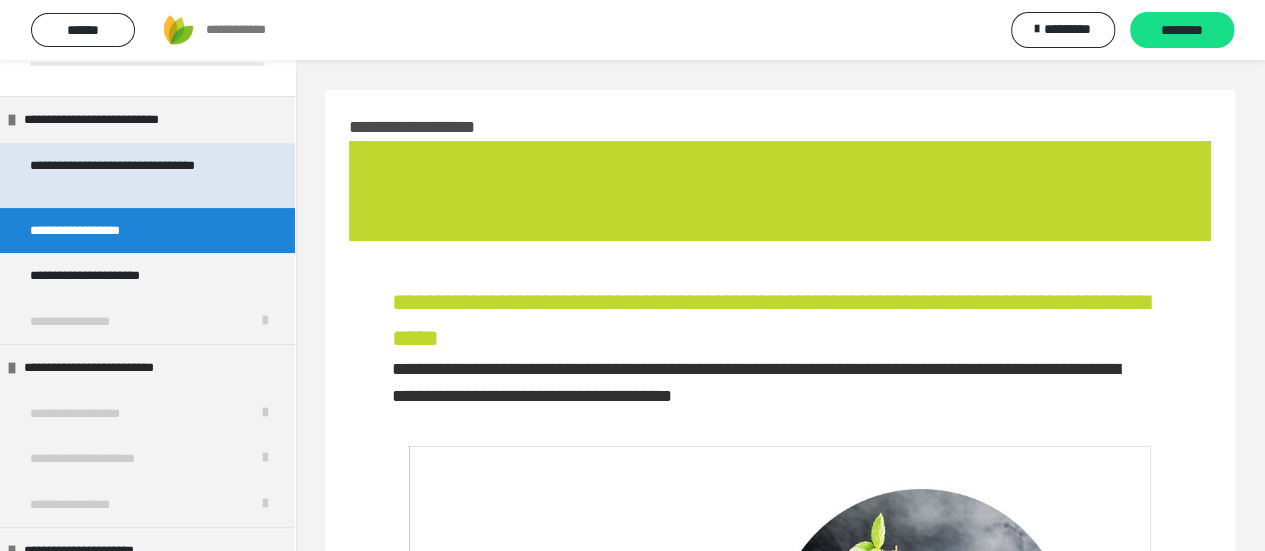 click on "**********" at bounding box center (132, 175) 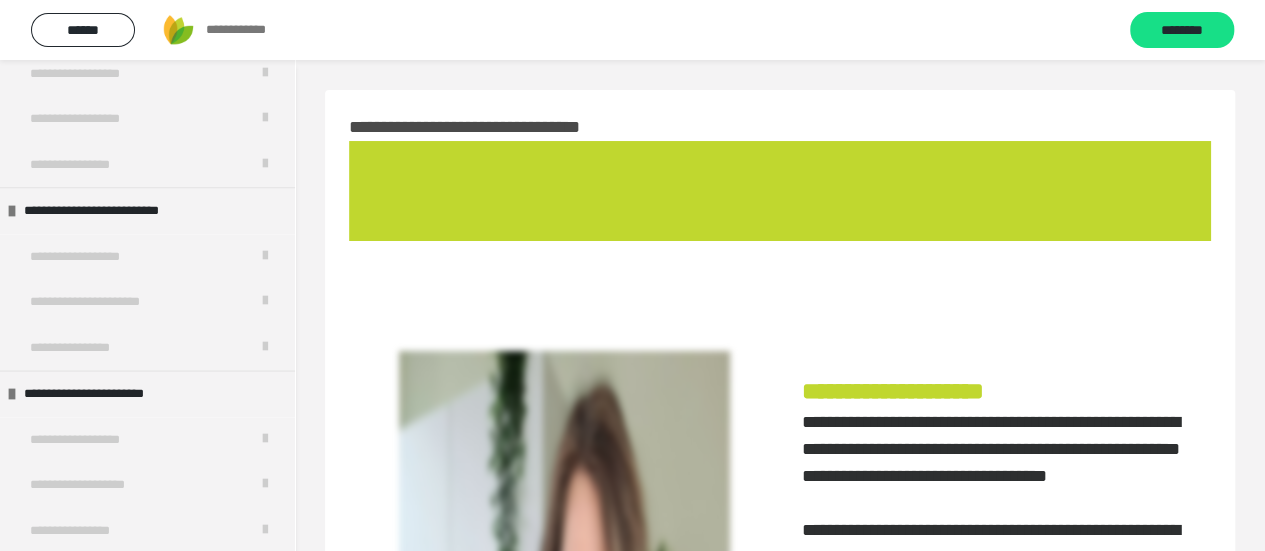scroll, scrollTop: 1196, scrollLeft: 0, axis: vertical 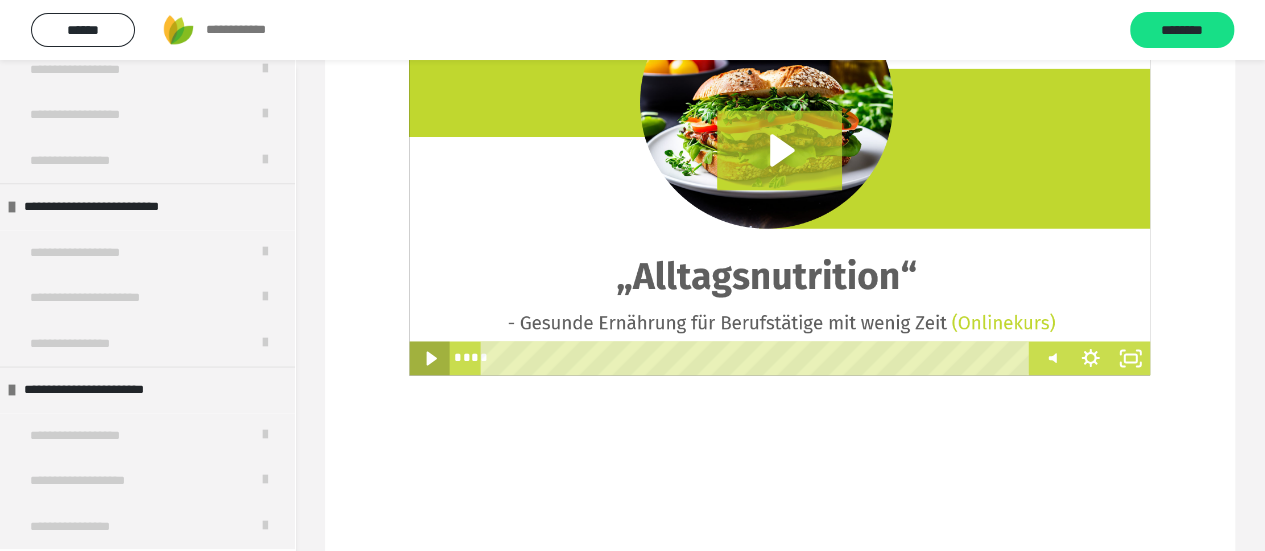 click 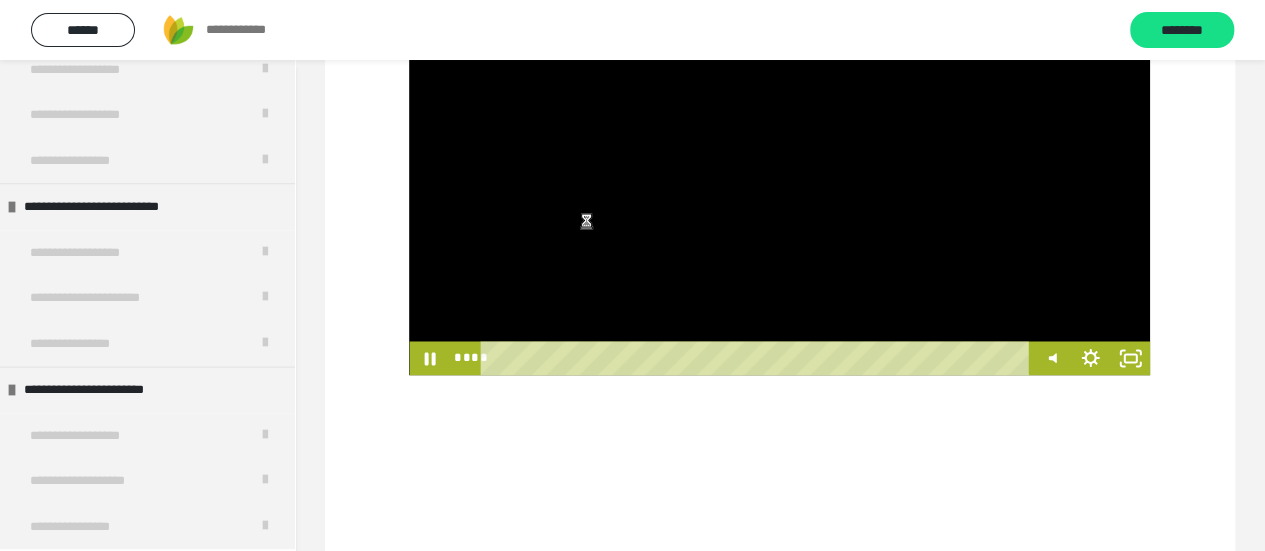 type 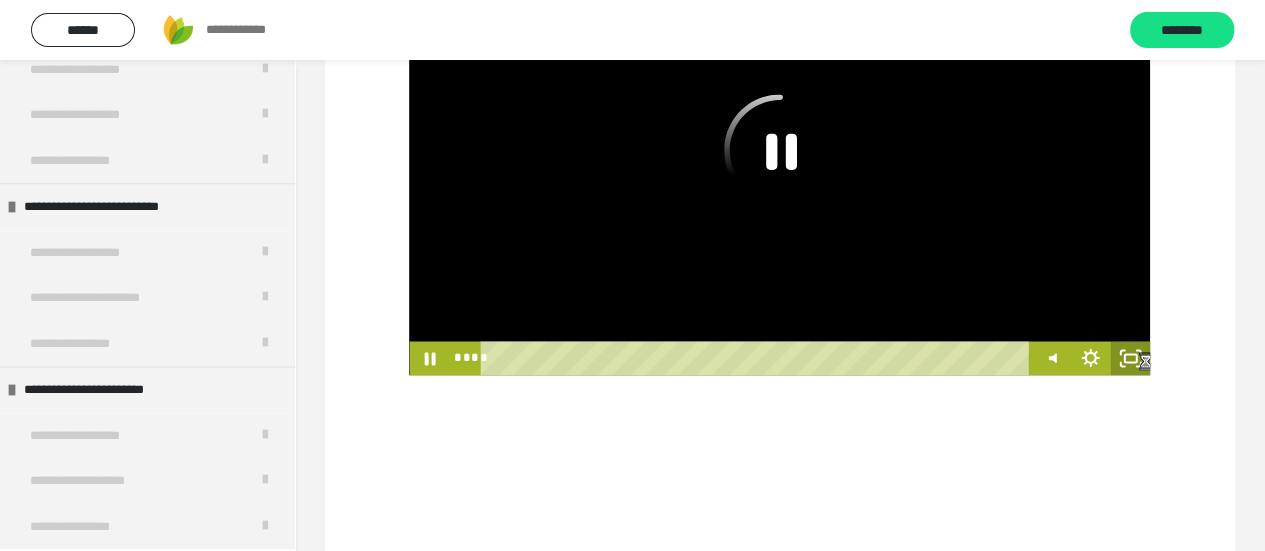 click 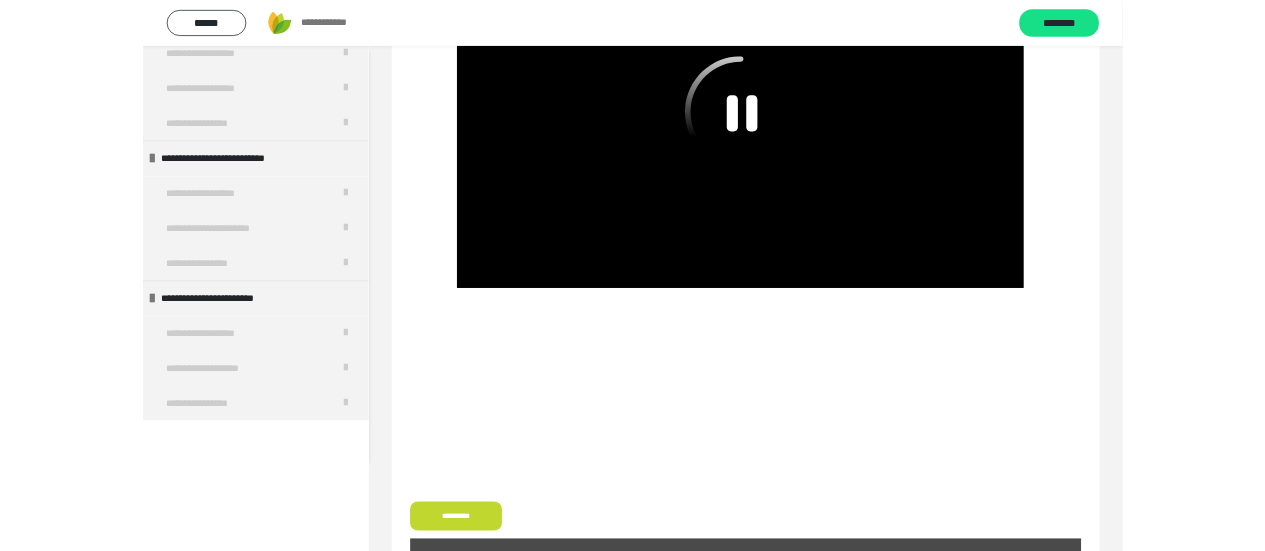 scroll, scrollTop: 1028, scrollLeft: 0, axis: vertical 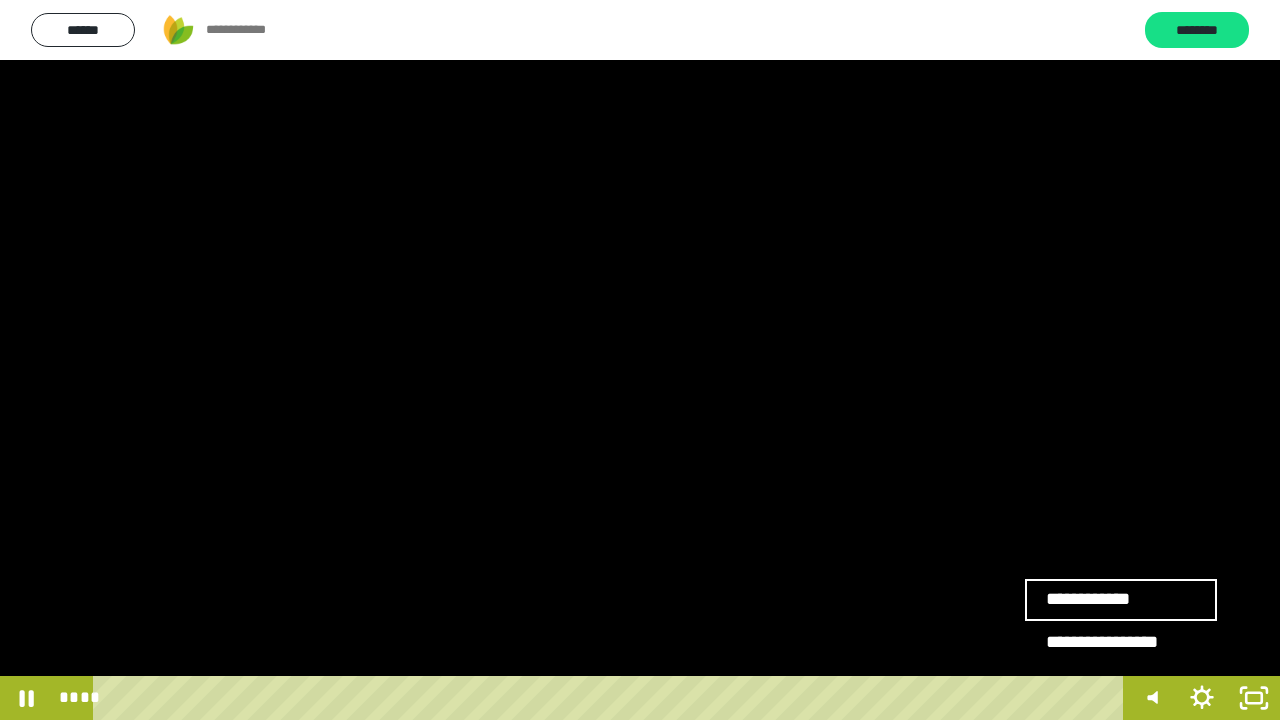 click at bounding box center (640, 360) 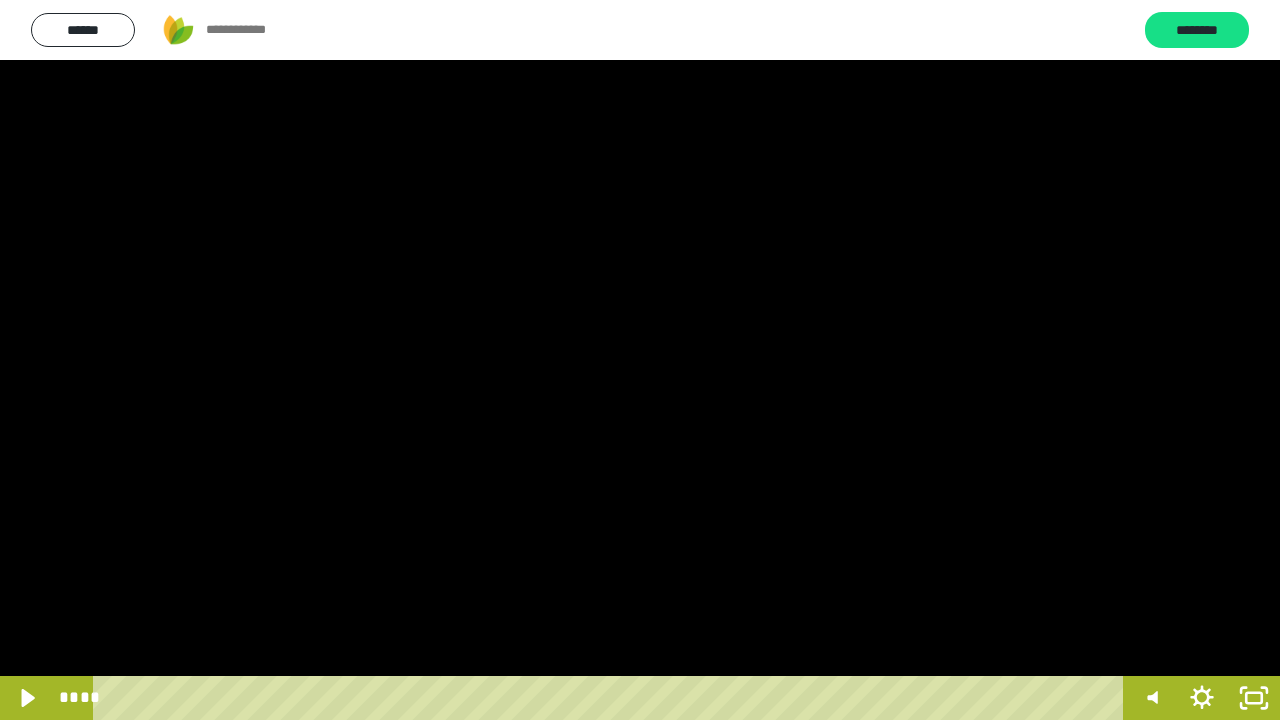 click at bounding box center (640, 360) 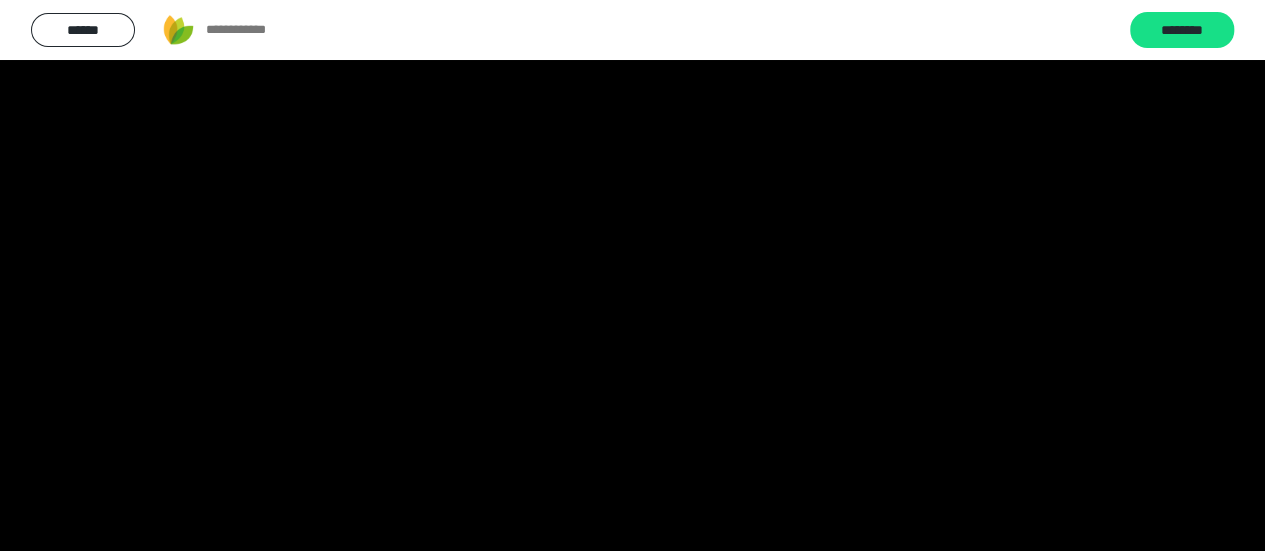 scroll, scrollTop: 1196, scrollLeft: 0, axis: vertical 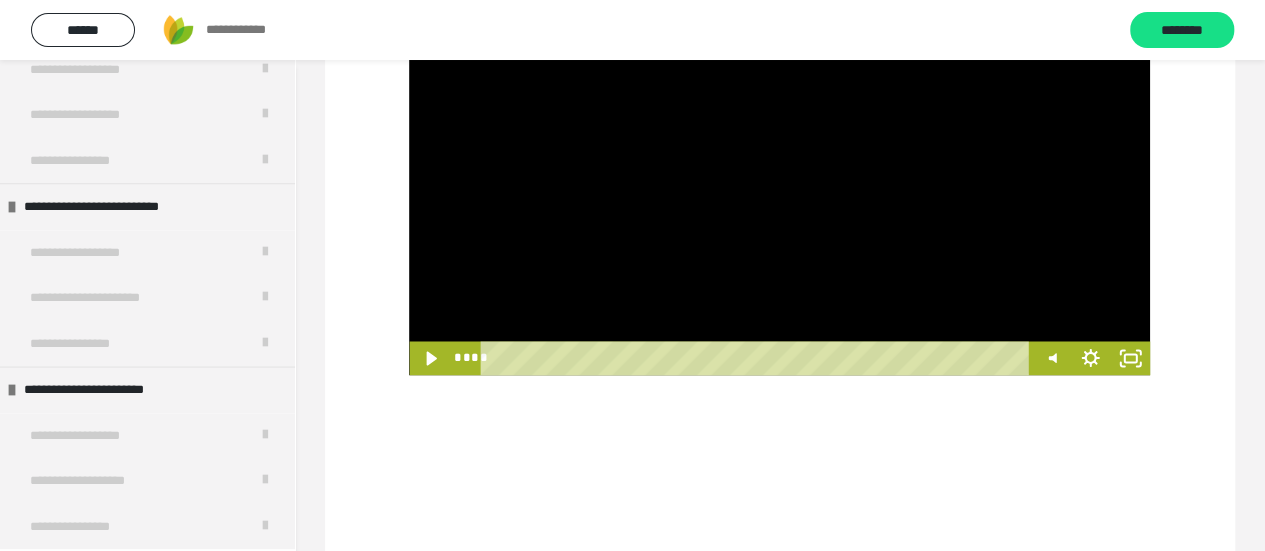 type 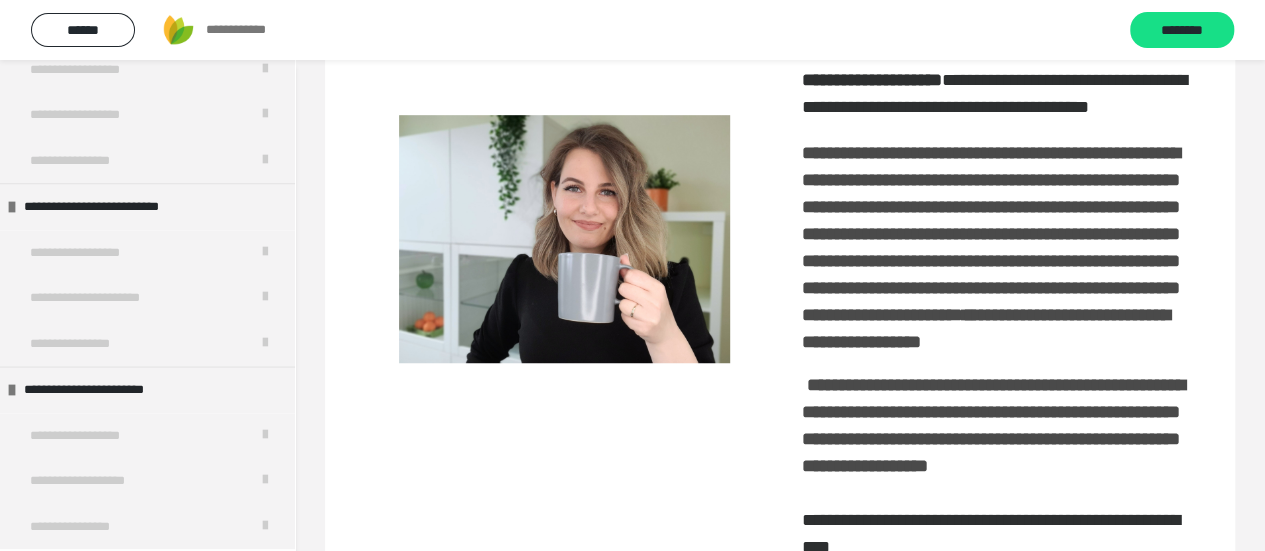 scroll, scrollTop: 466, scrollLeft: 0, axis: vertical 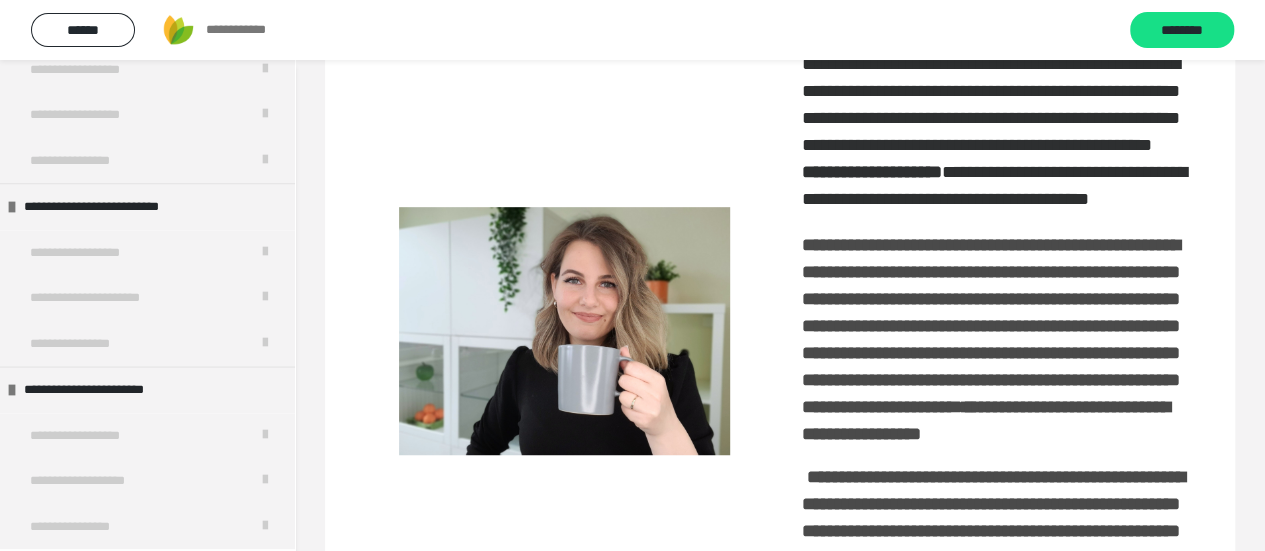 click on "**********" at bounding box center (780, 748) 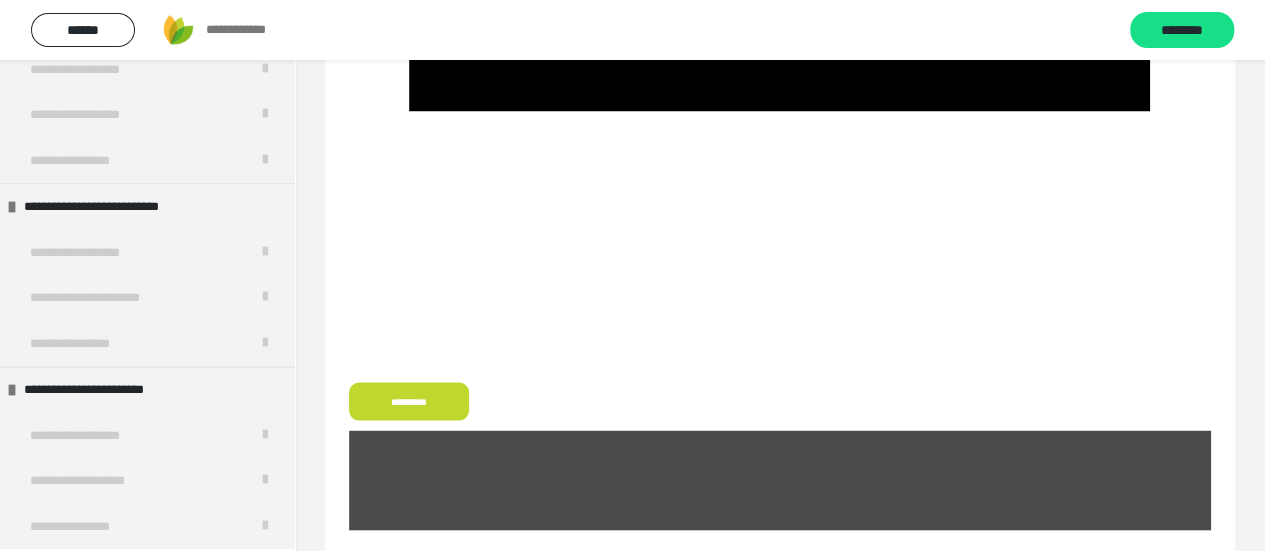 scroll, scrollTop: 1925, scrollLeft: 0, axis: vertical 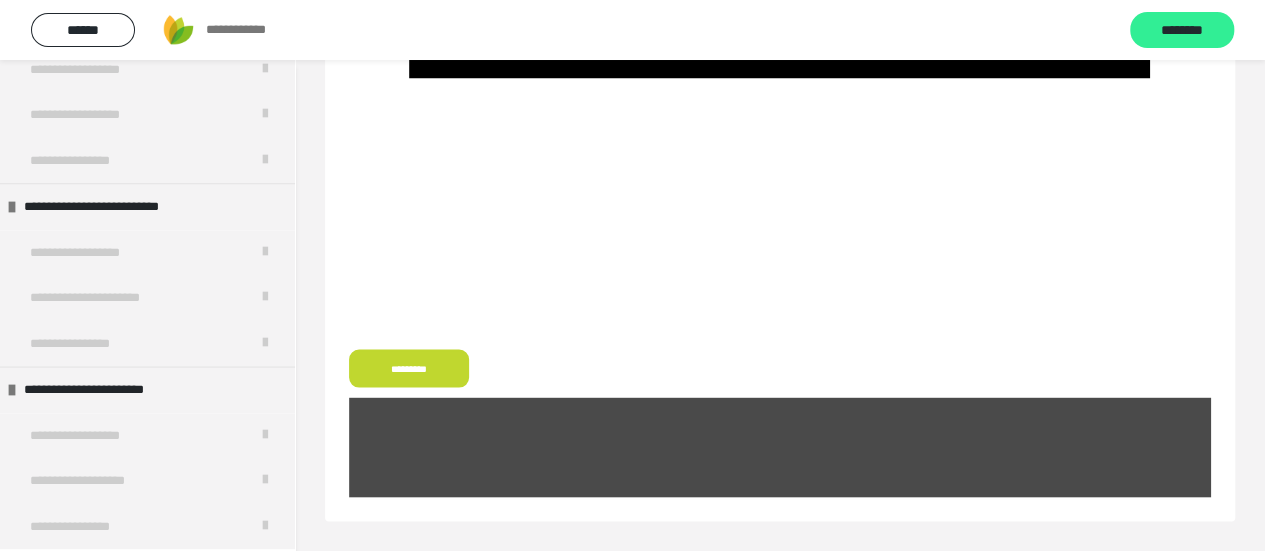 click on "********" at bounding box center (1182, 31) 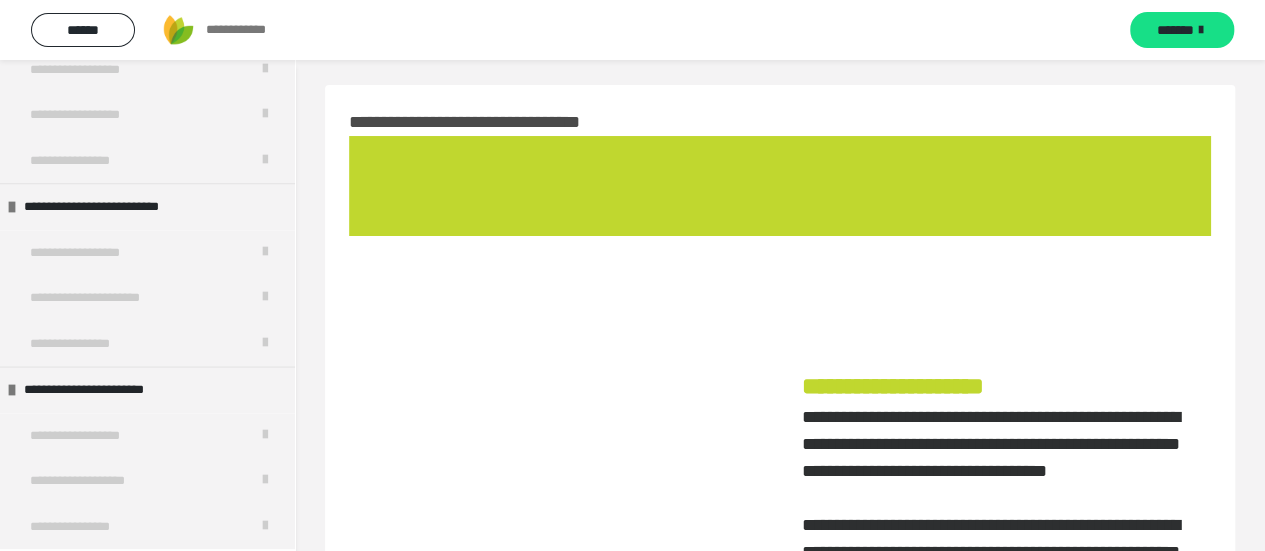 scroll, scrollTop: 0, scrollLeft: 0, axis: both 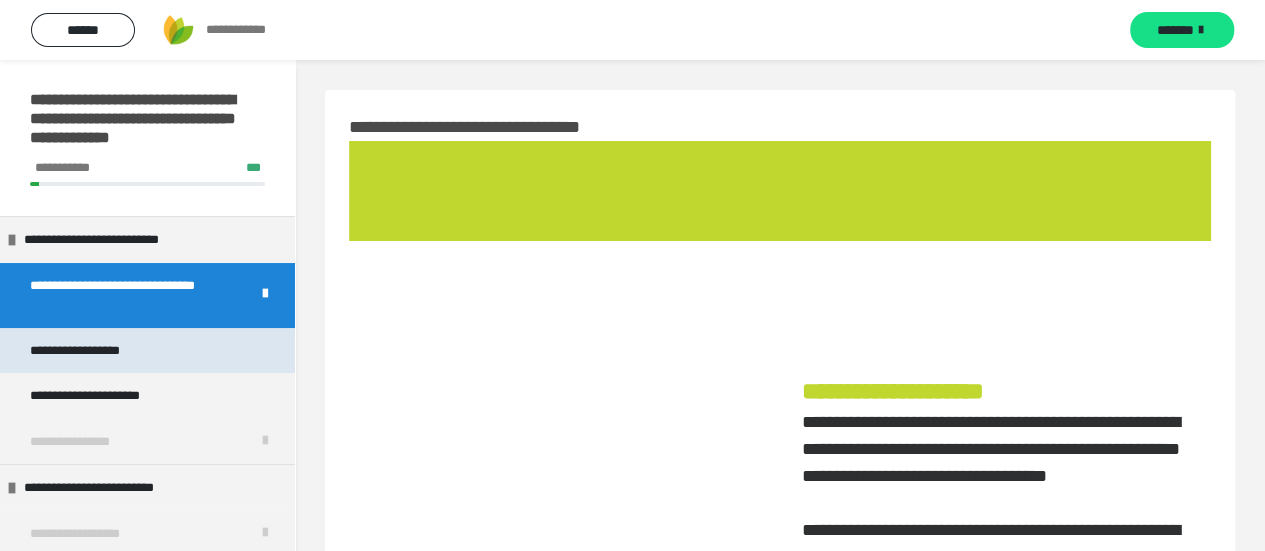 click on "**********" at bounding box center (99, 351) 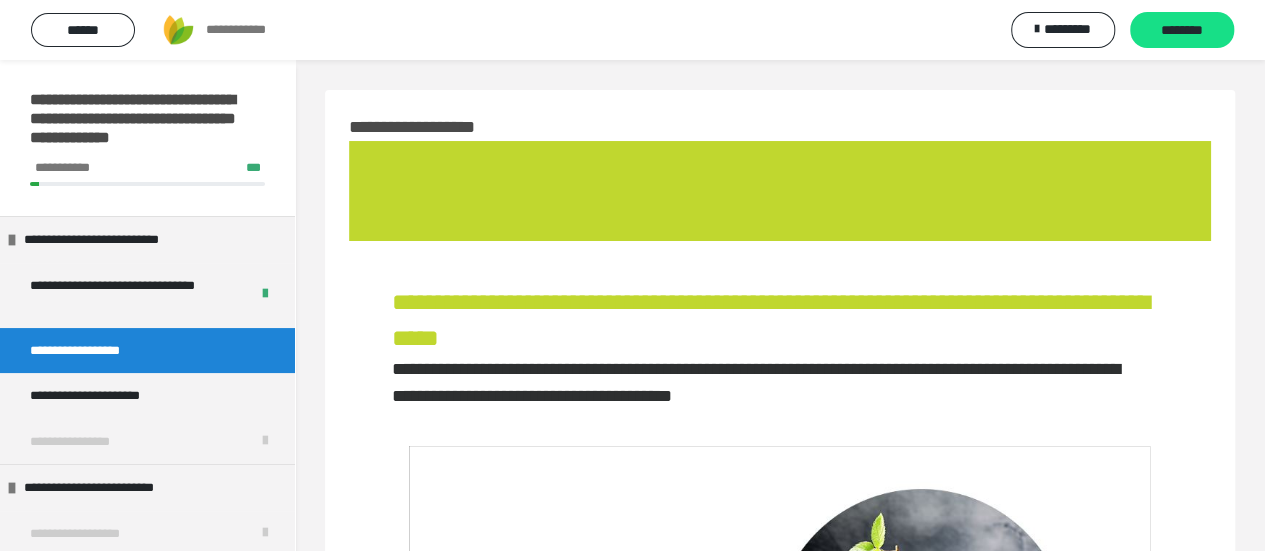 click on "**********" at bounding box center [780, 909] 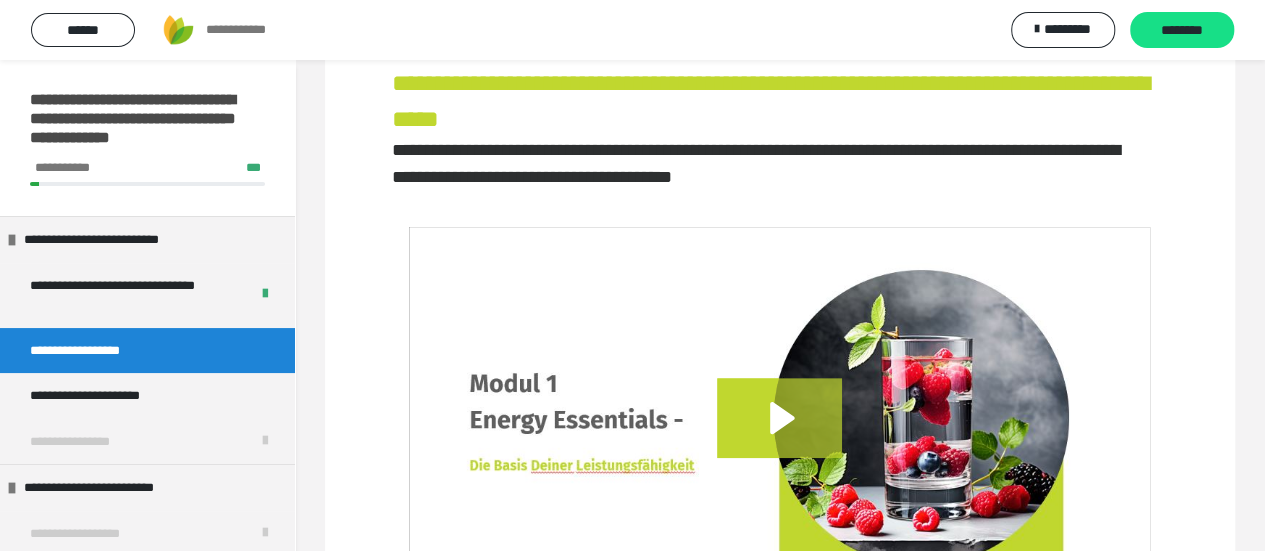 scroll, scrollTop: 224, scrollLeft: 0, axis: vertical 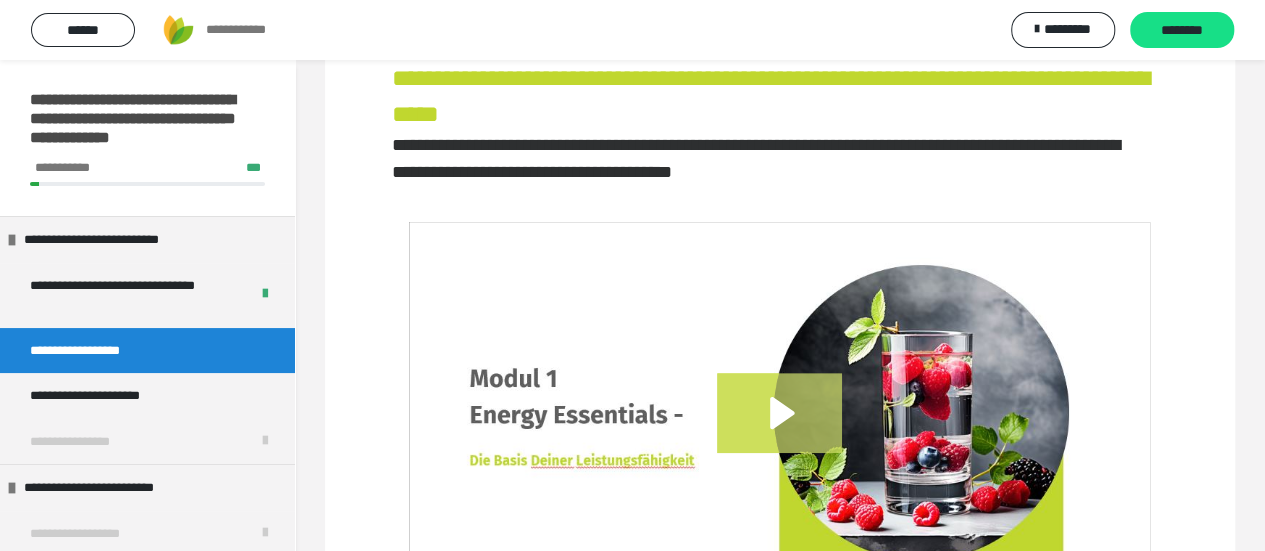 click 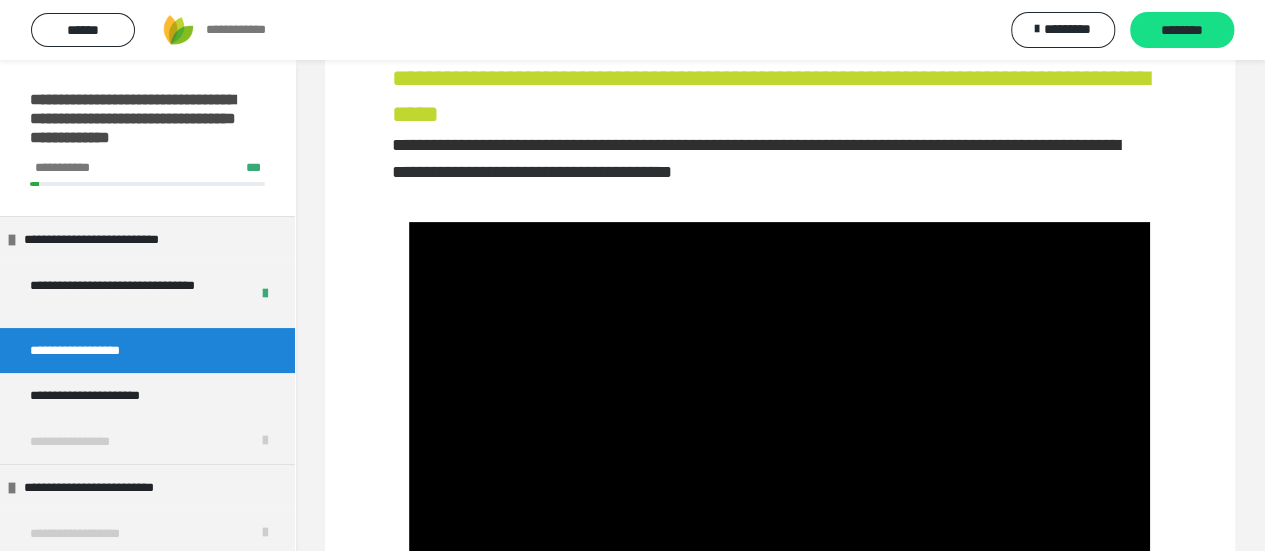 type 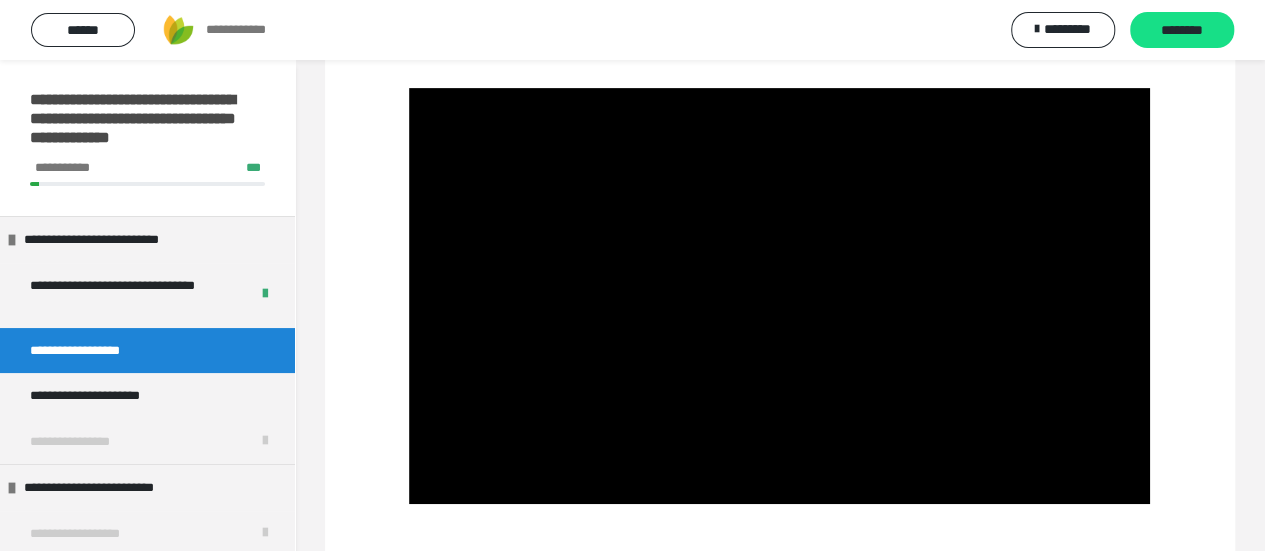 scroll, scrollTop: 464, scrollLeft: 0, axis: vertical 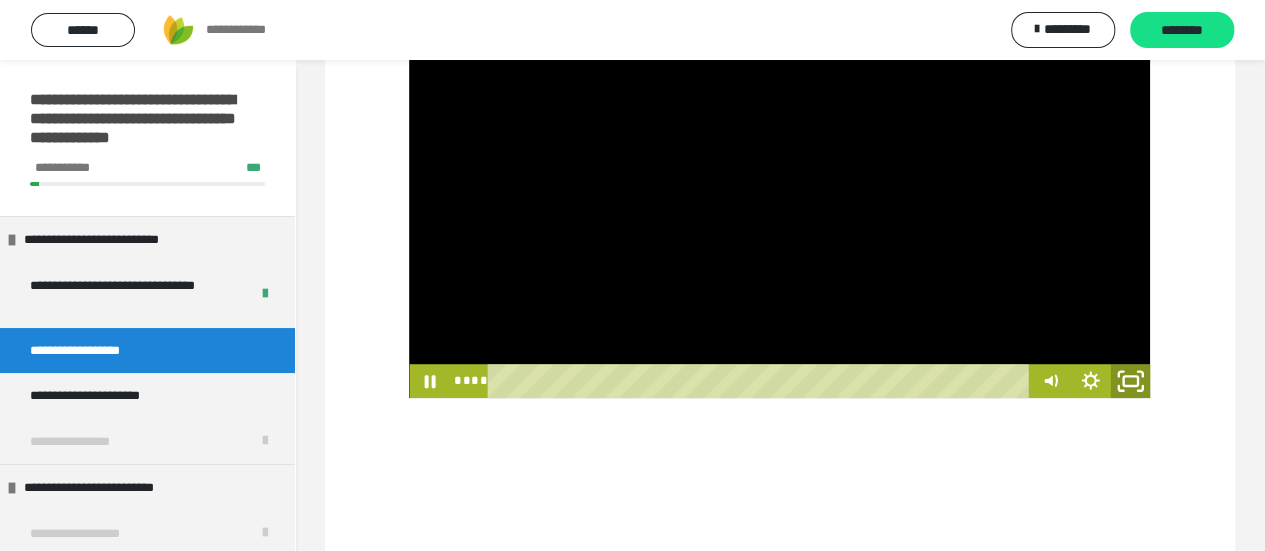 click 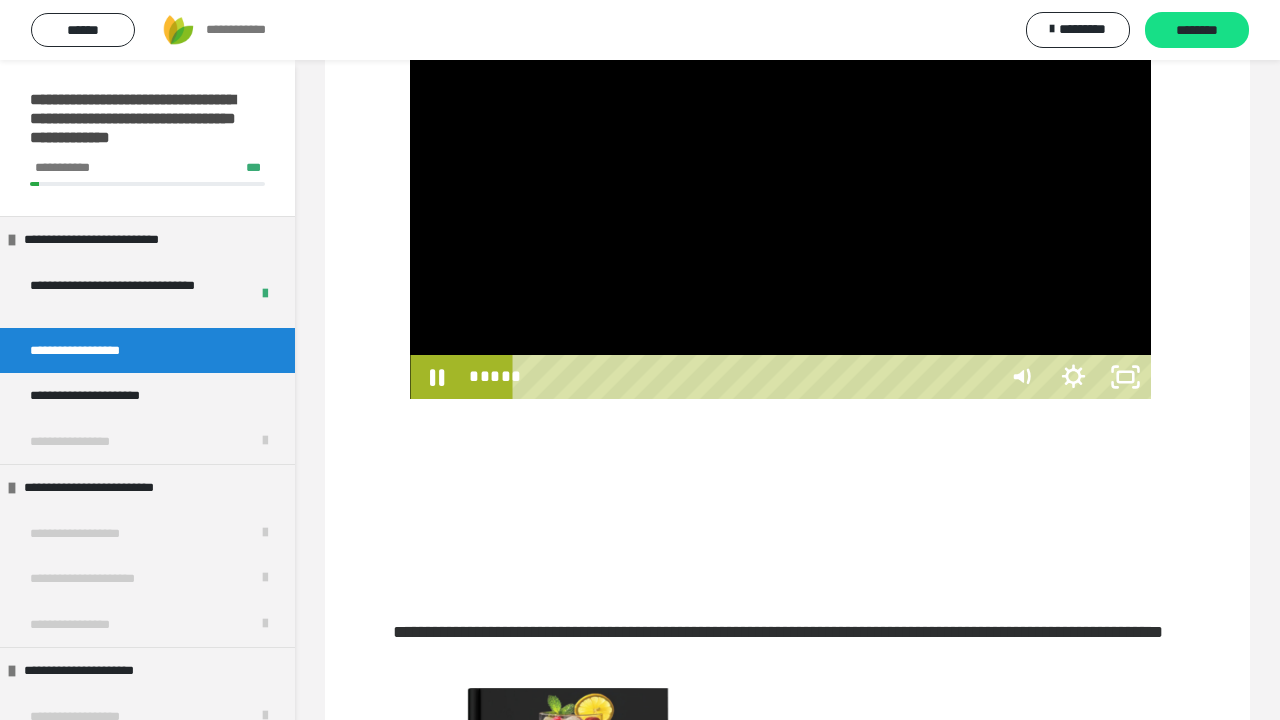 type 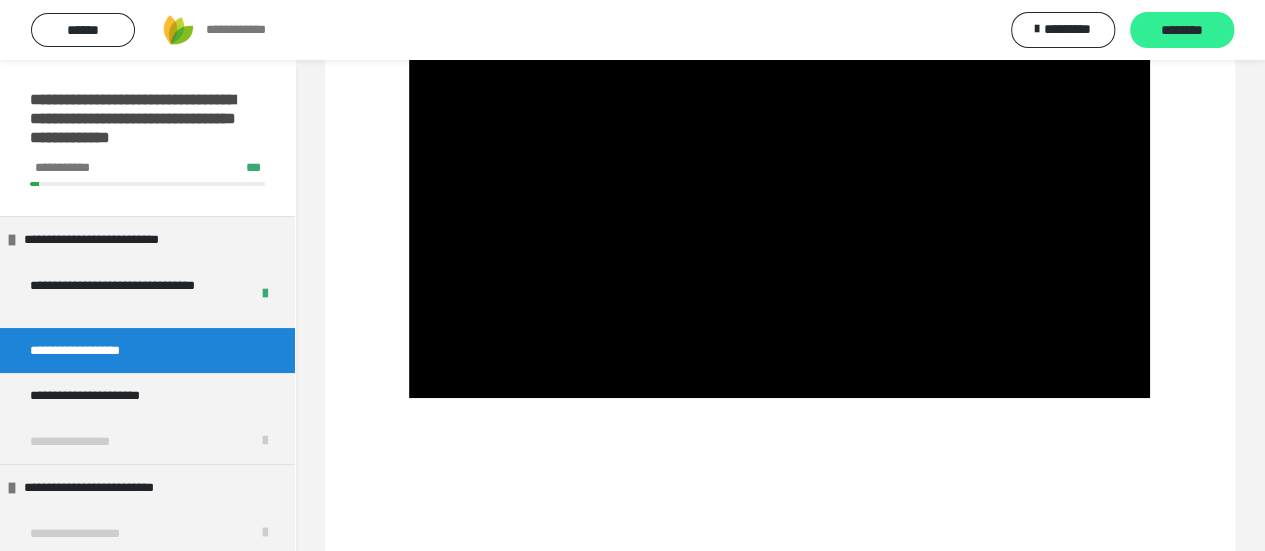 click on "********" at bounding box center (1182, 30) 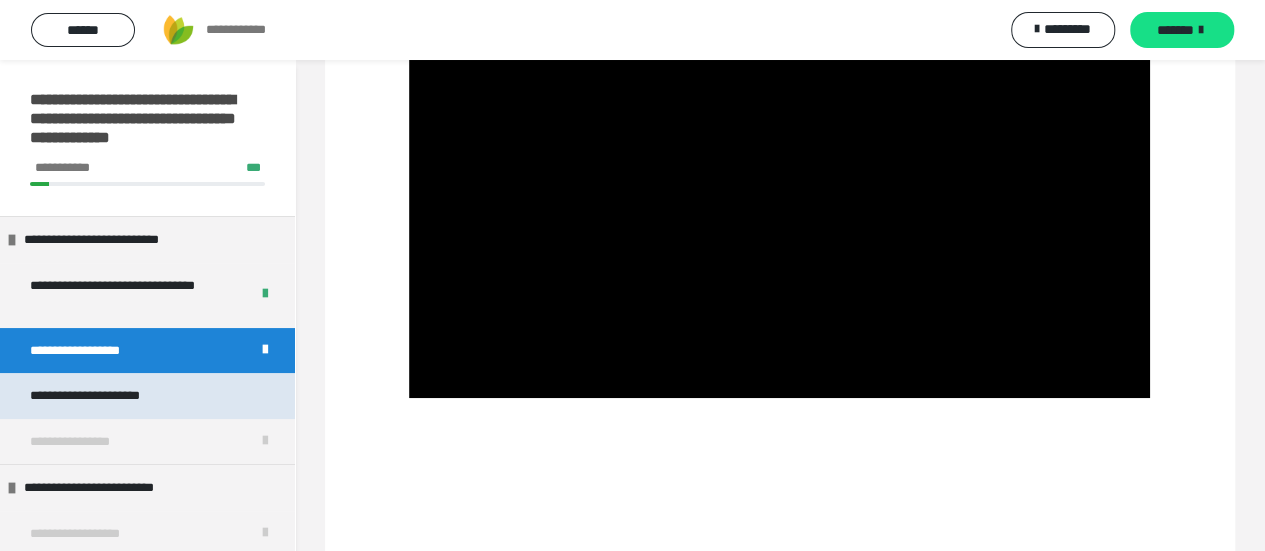 click on "**********" at bounding box center [103, 396] 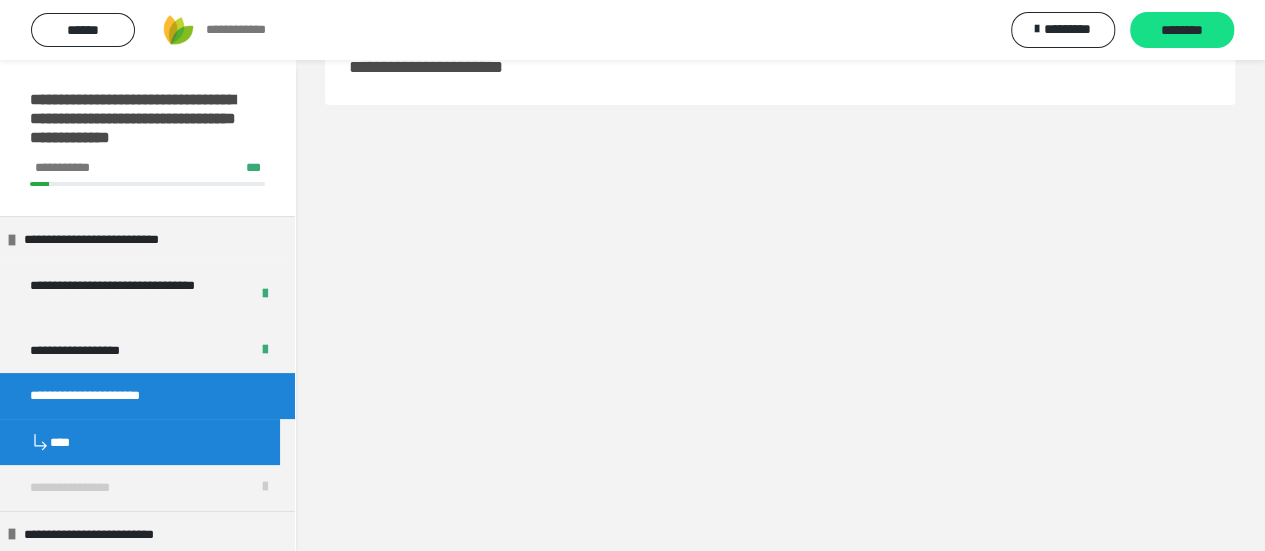 scroll, scrollTop: 60, scrollLeft: 0, axis: vertical 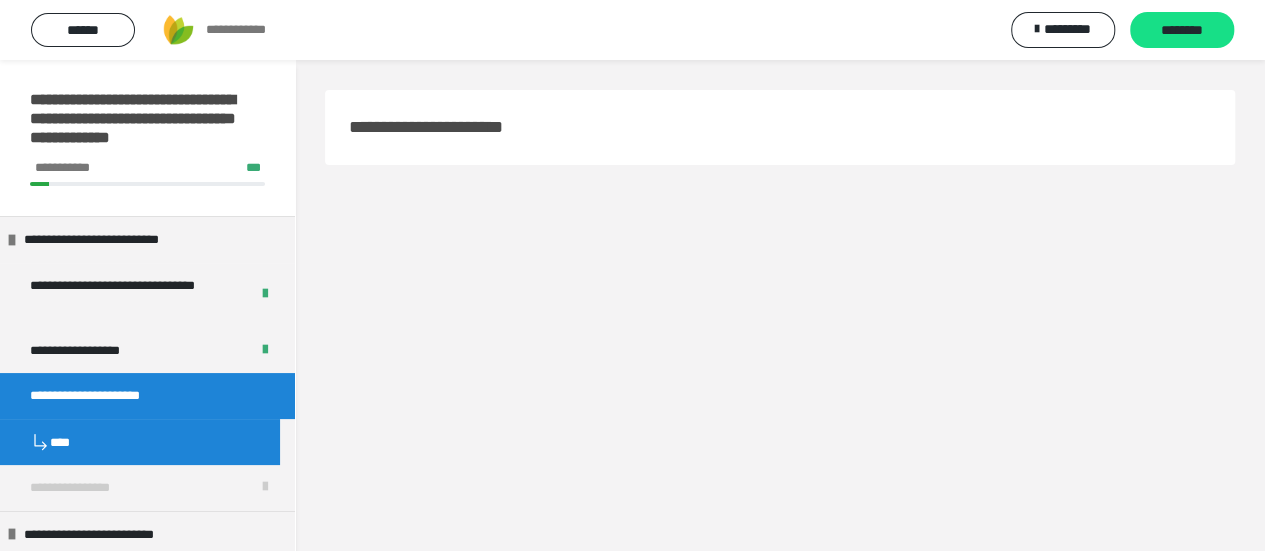 click on "**********" at bounding box center [445, 127] 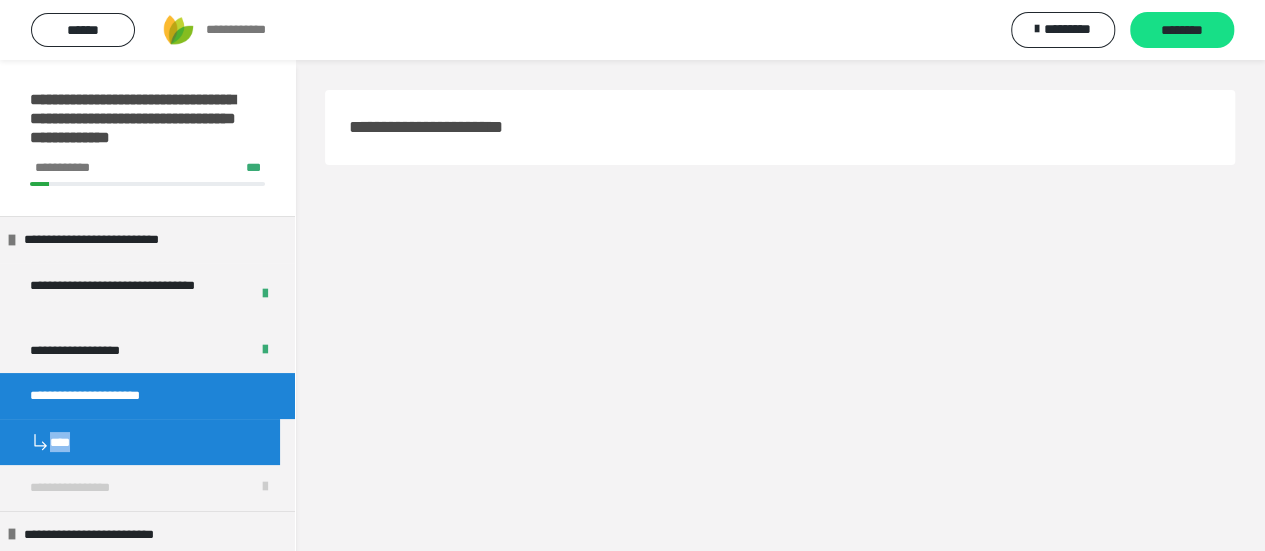 click on "****" at bounding box center (140, 442) 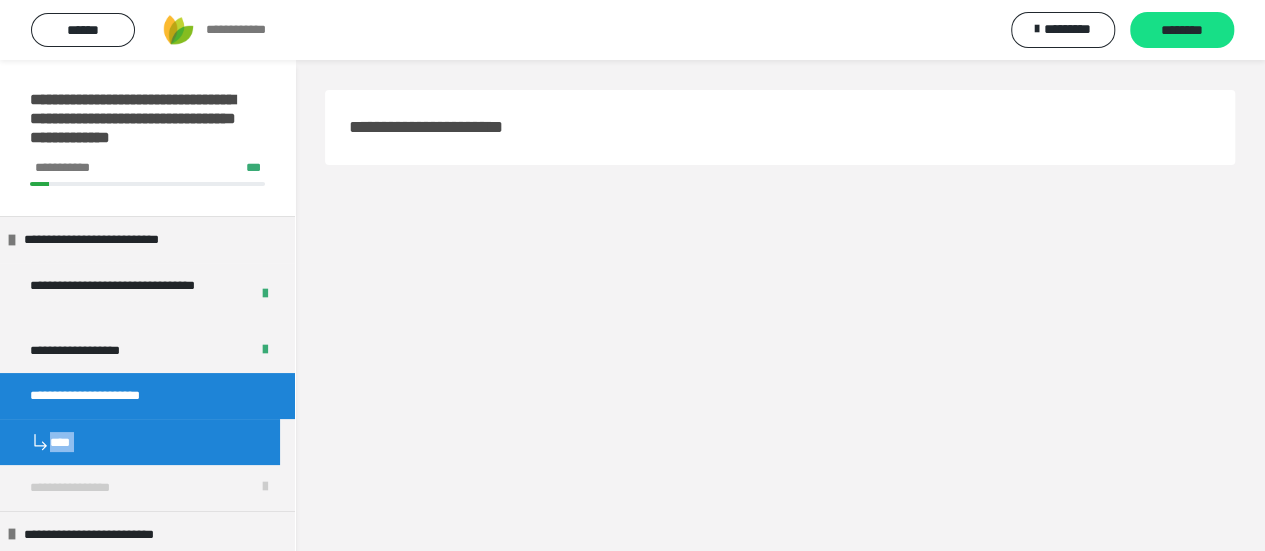 click on "****" at bounding box center [140, 442] 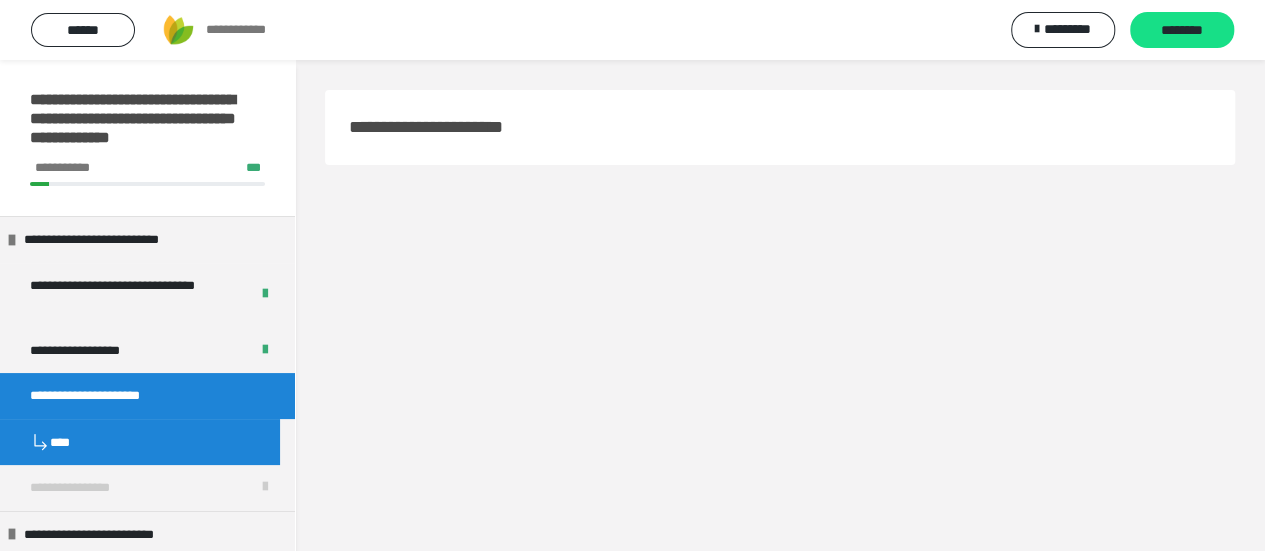 click on "**********" at bounding box center (445, 127) 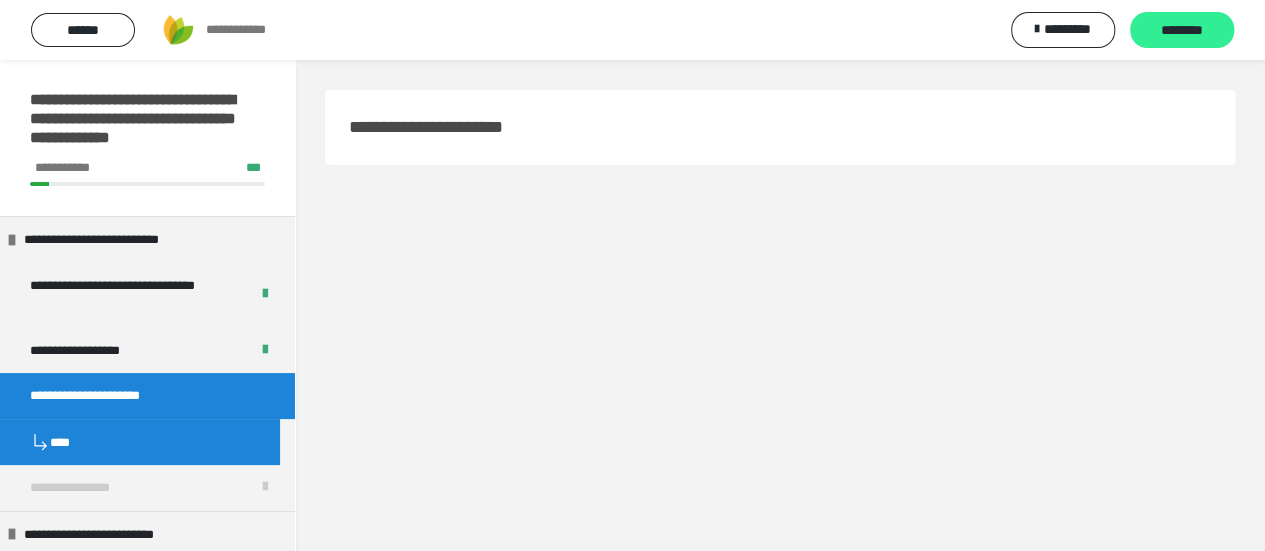 click on "********" at bounding box center [1182, 31] 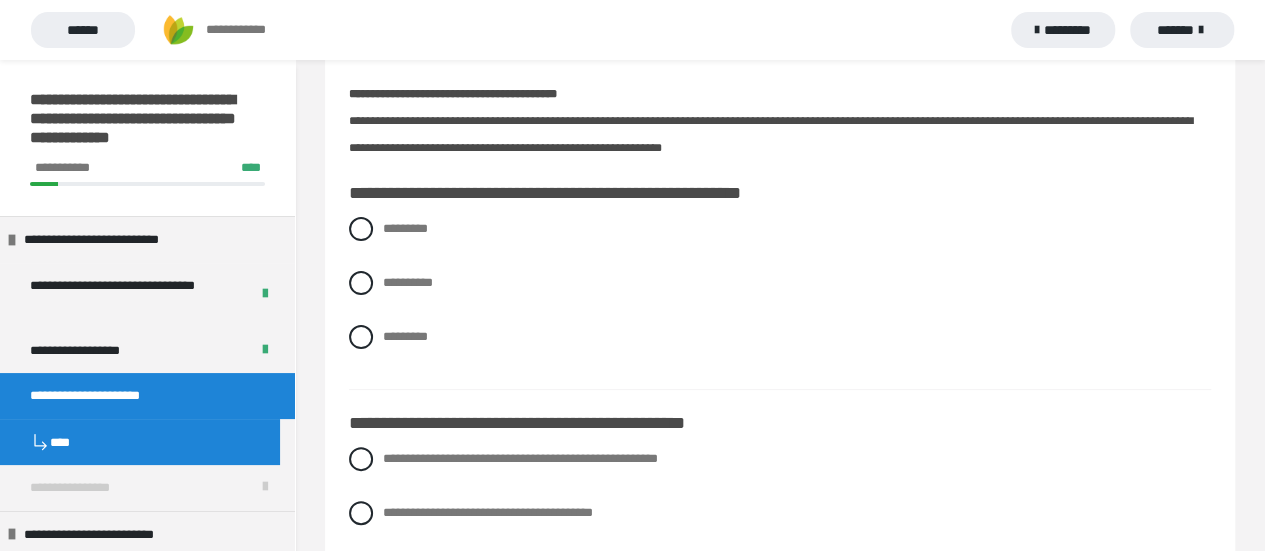 scroll, scrollTop: 6, scrollLeft: 0, axis: vertical 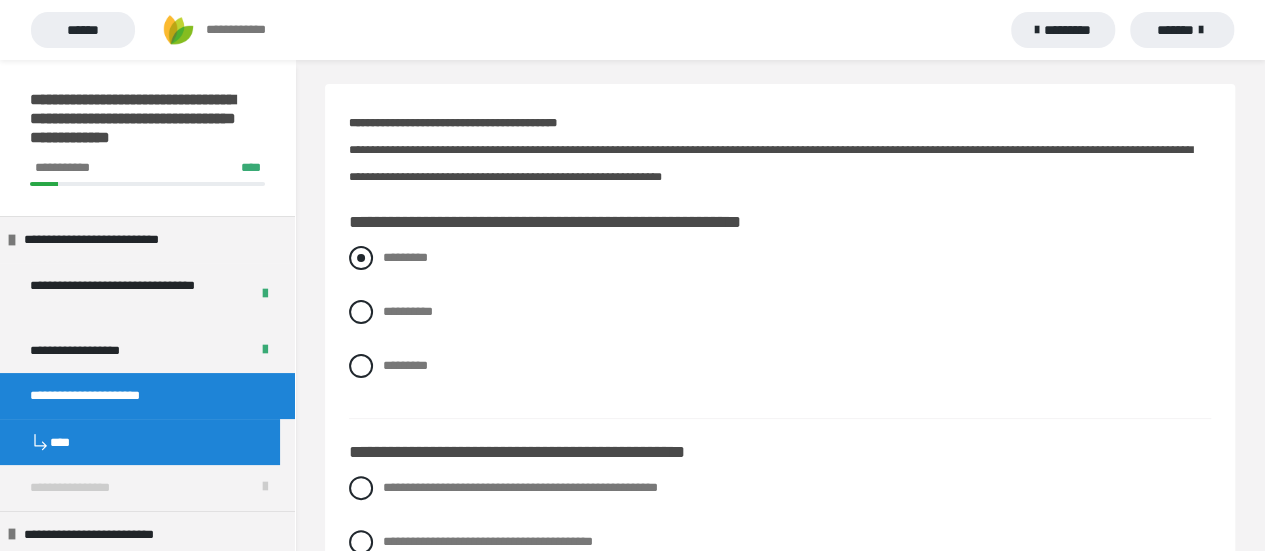 click at bounding box center [361, 258] 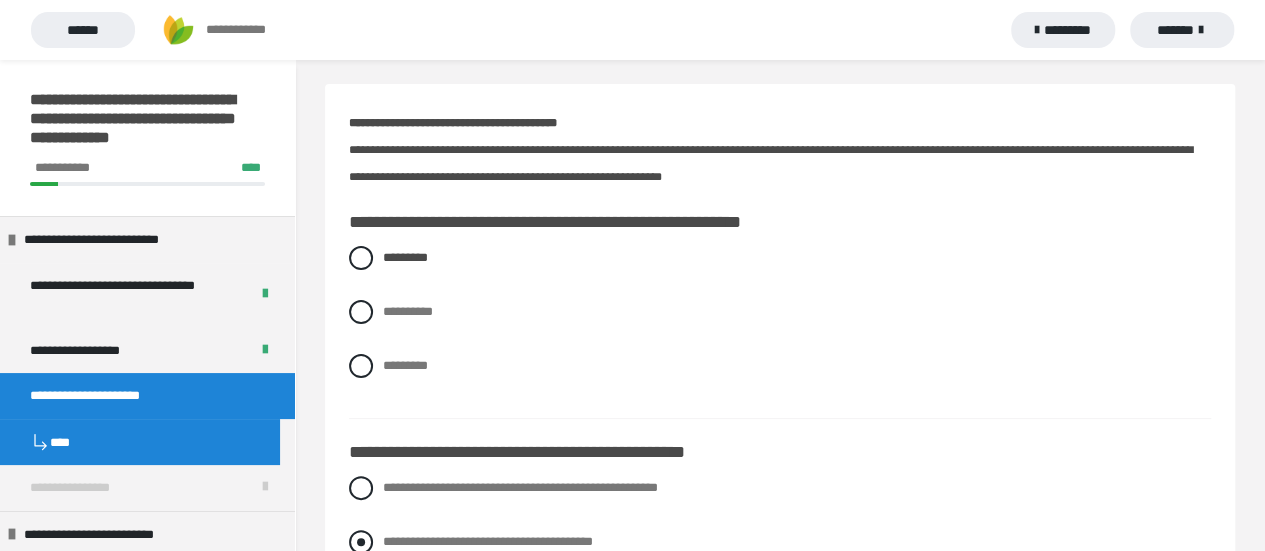 click on "**********" at bounding box center (780, 542) 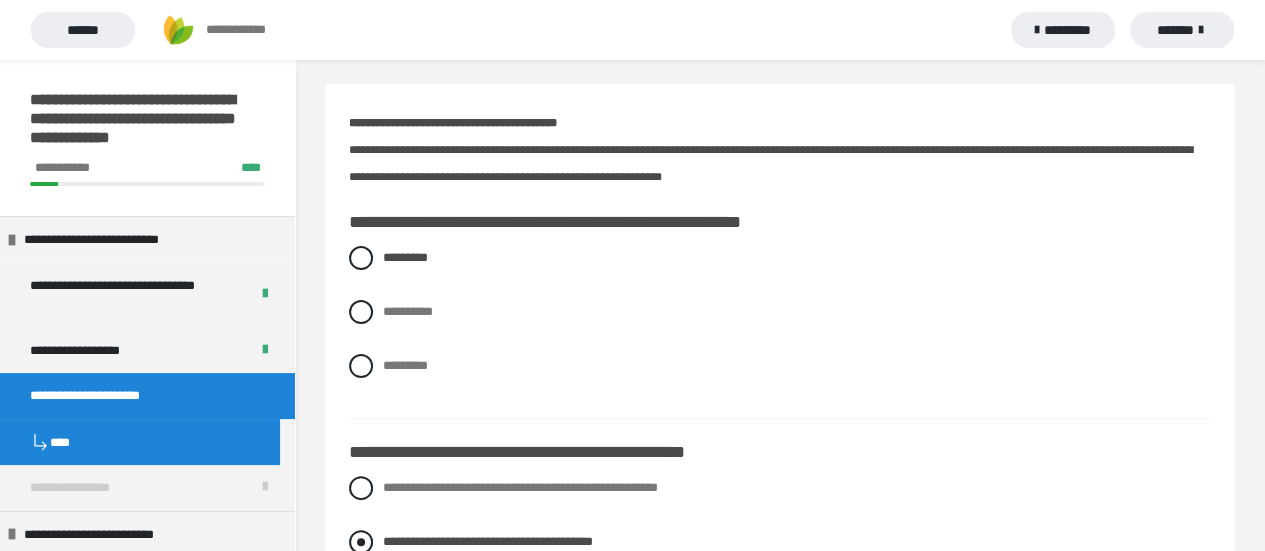 click on "**********" at bounding box center [389, 590] 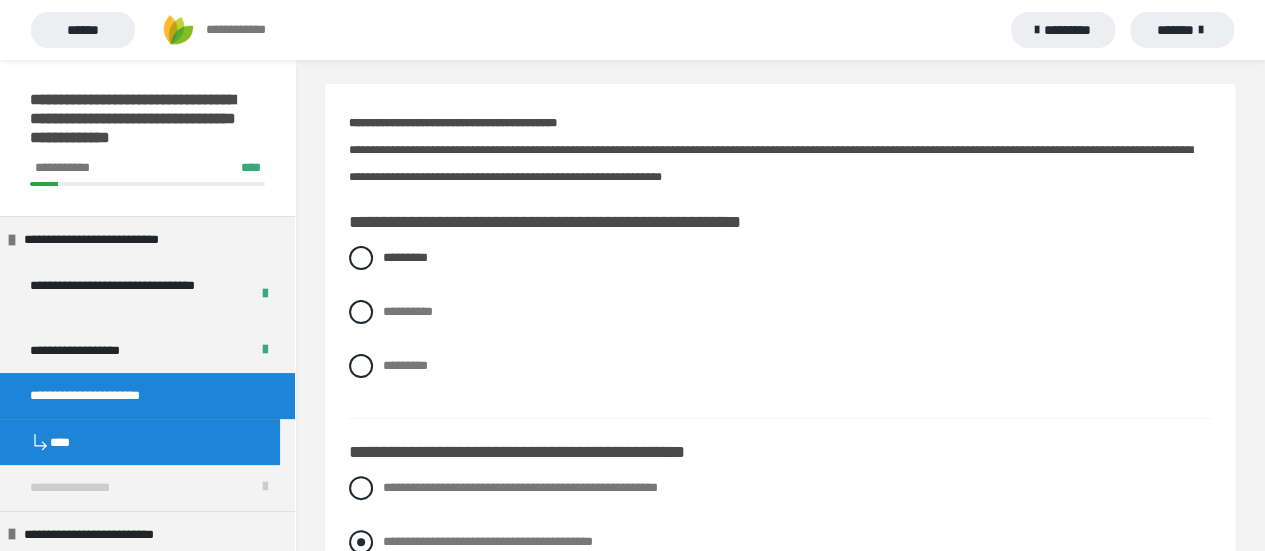 scroll, scrollTop: 320, scrollLeft: 0, axis: vertical 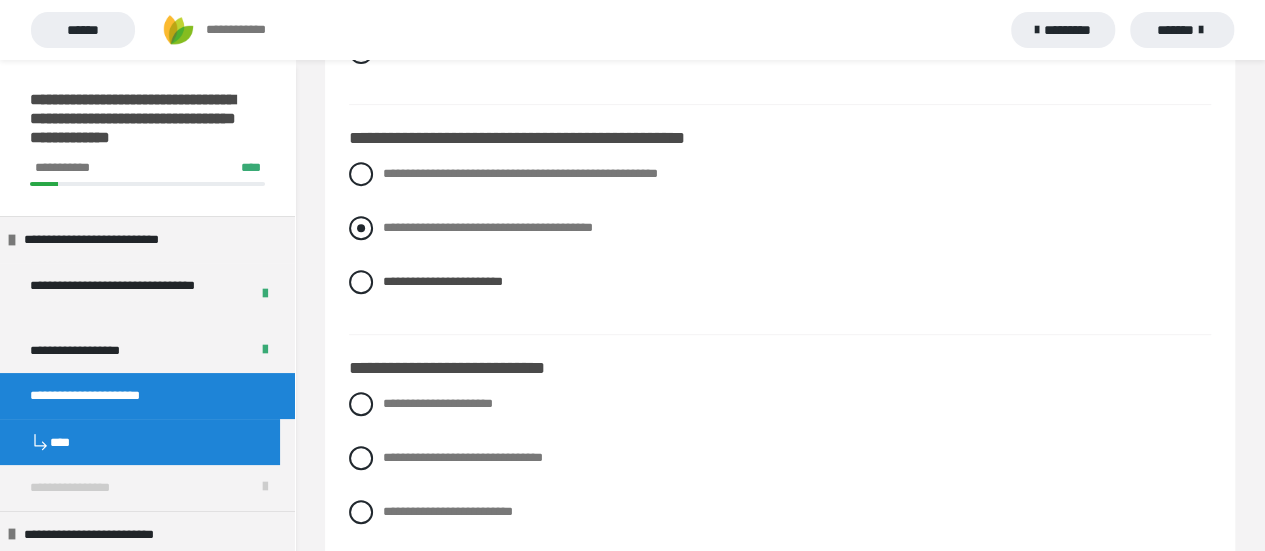 click on "**********" at bounding box center (389, 168) 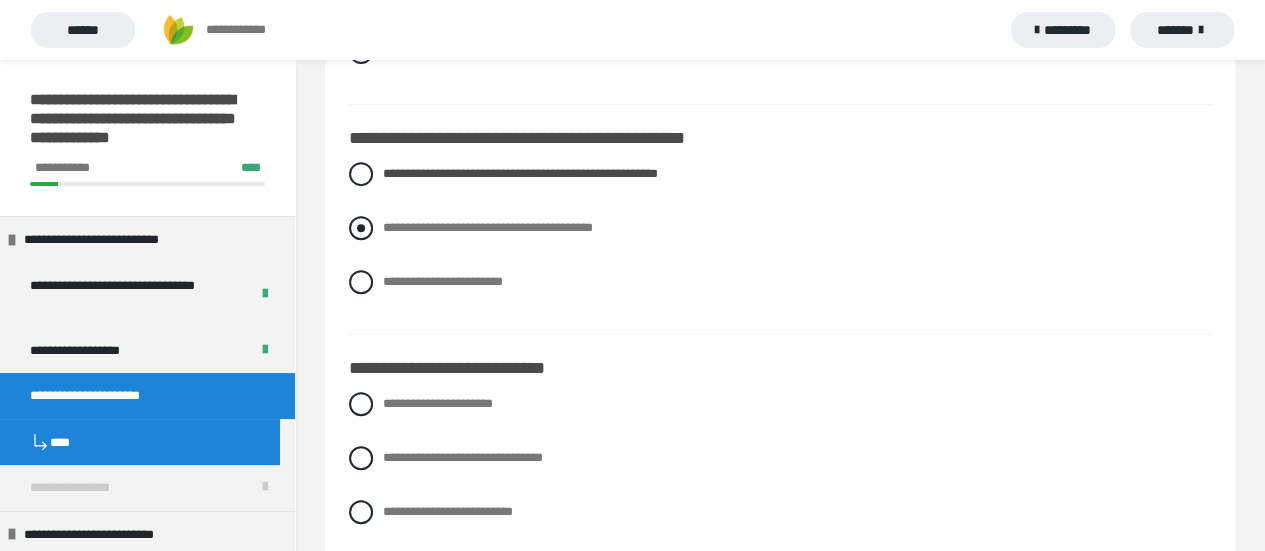 click on "**********" at bounding box center [389, 222] 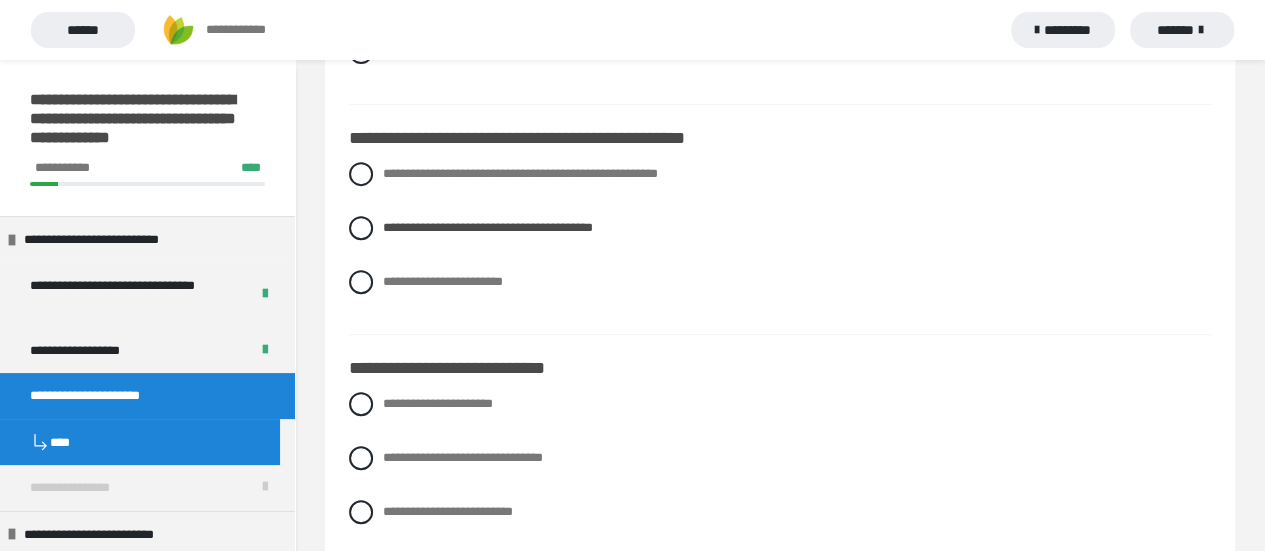 click on "**********" at bounding box center (389, 168) 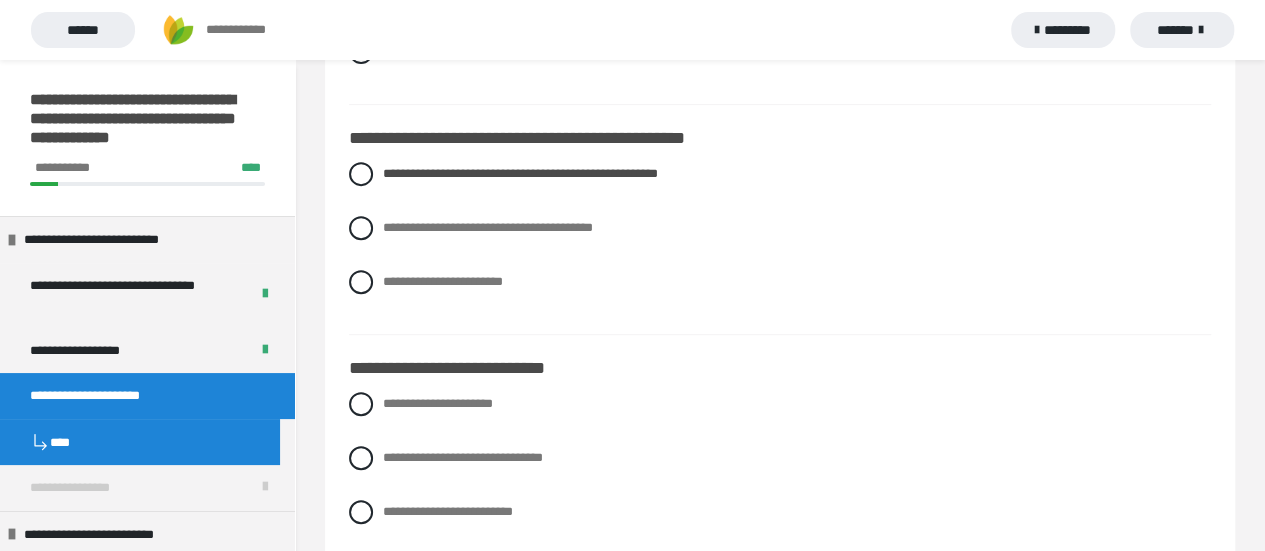 click on "**********" at bounding box center (389, 276) 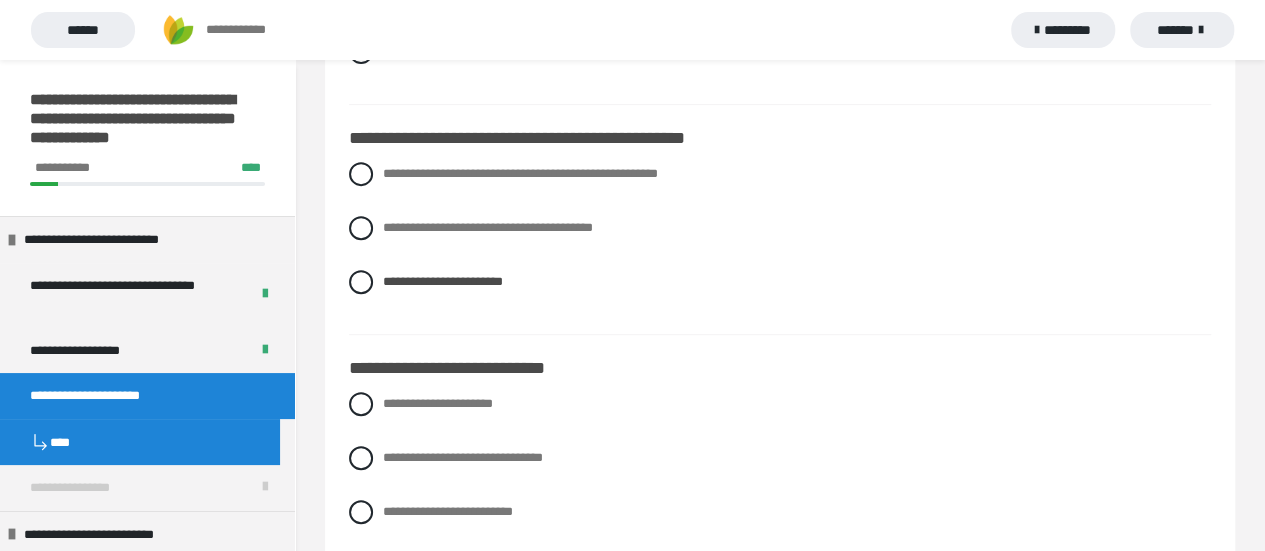 click on "**********" at bounding box center (389, 222) 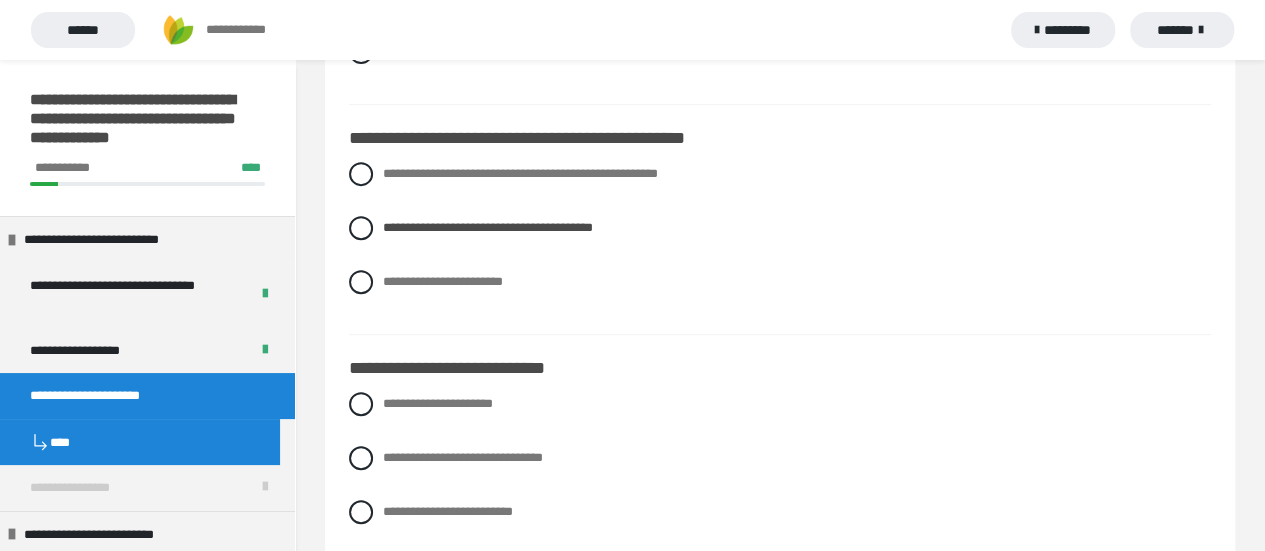 click on "**********" at bounding box center (389, 168) 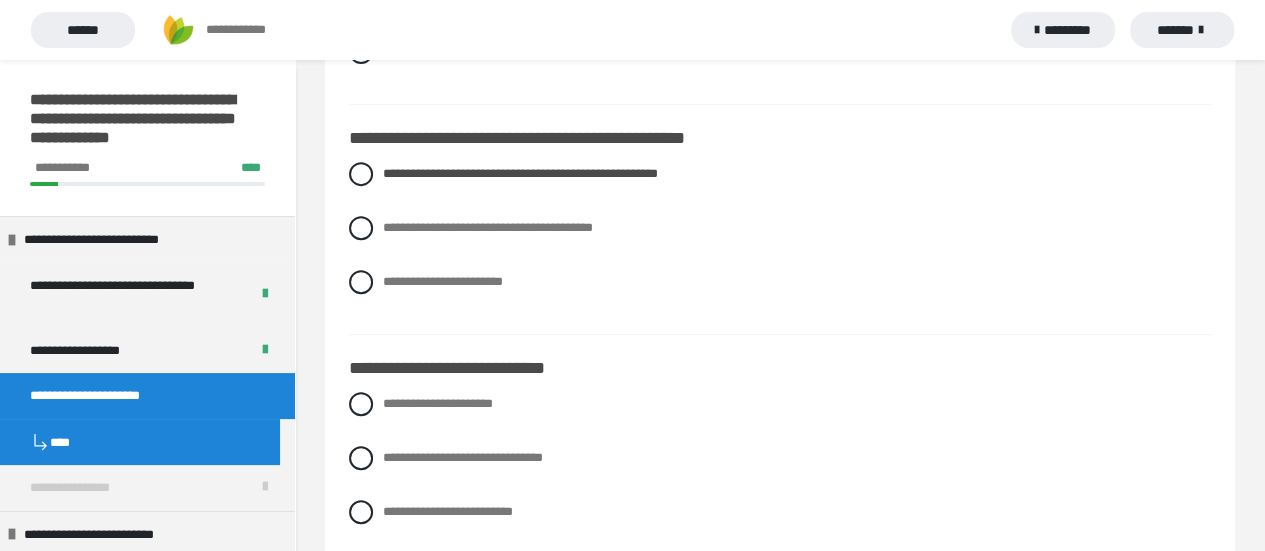 click on "**********" at bounding box center (389, 276) 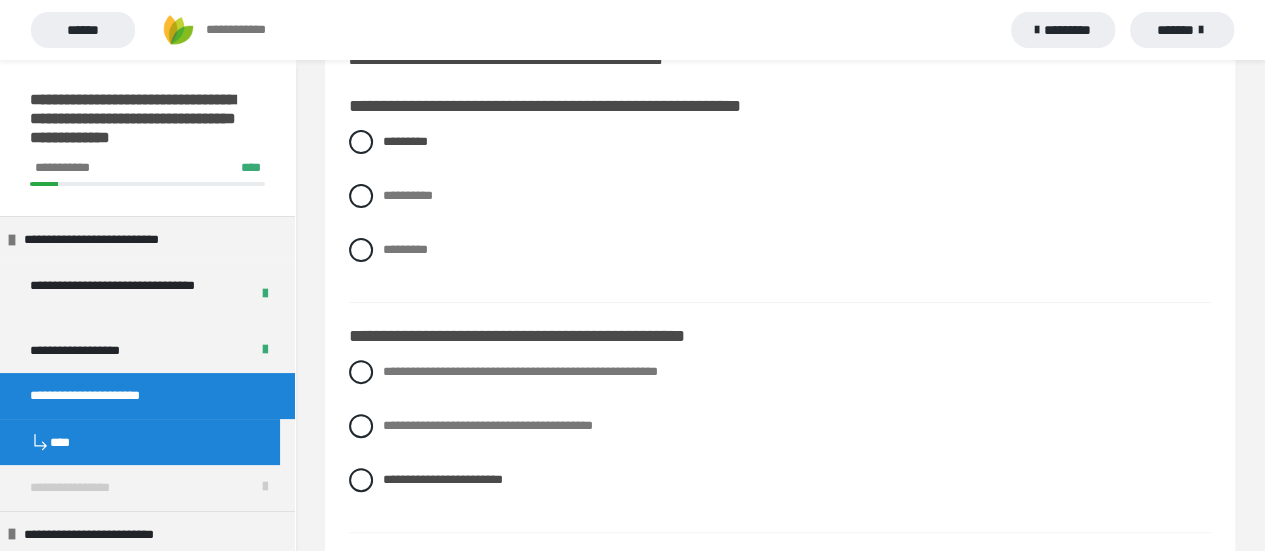 scroll, scrollTop: 80, scrollLeft: 0, axis: vertical 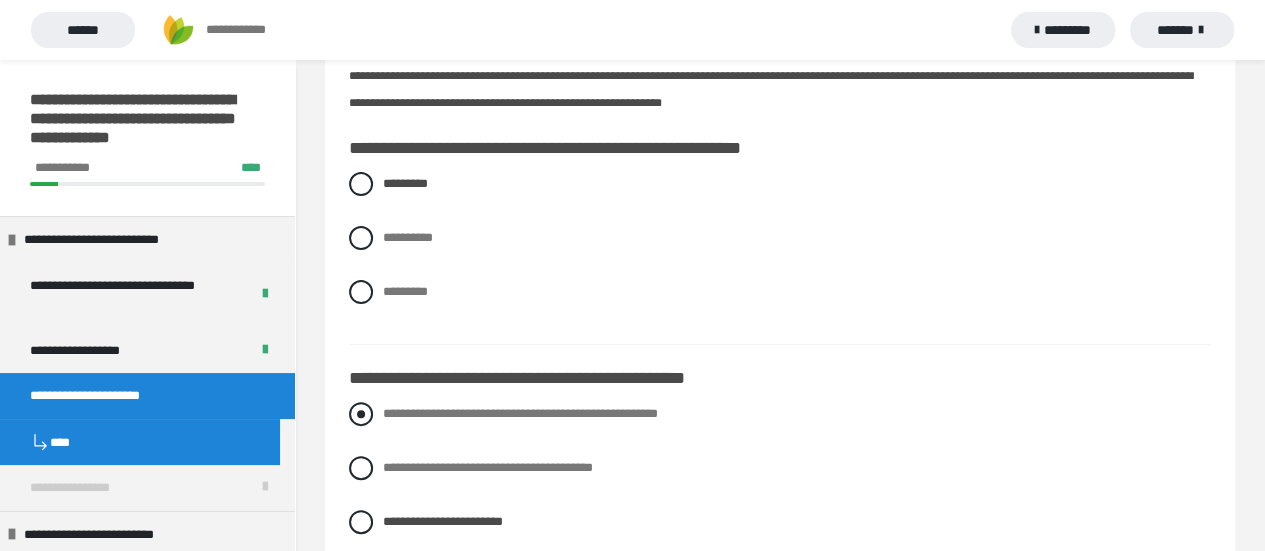 click at bounding box center (361, 414) 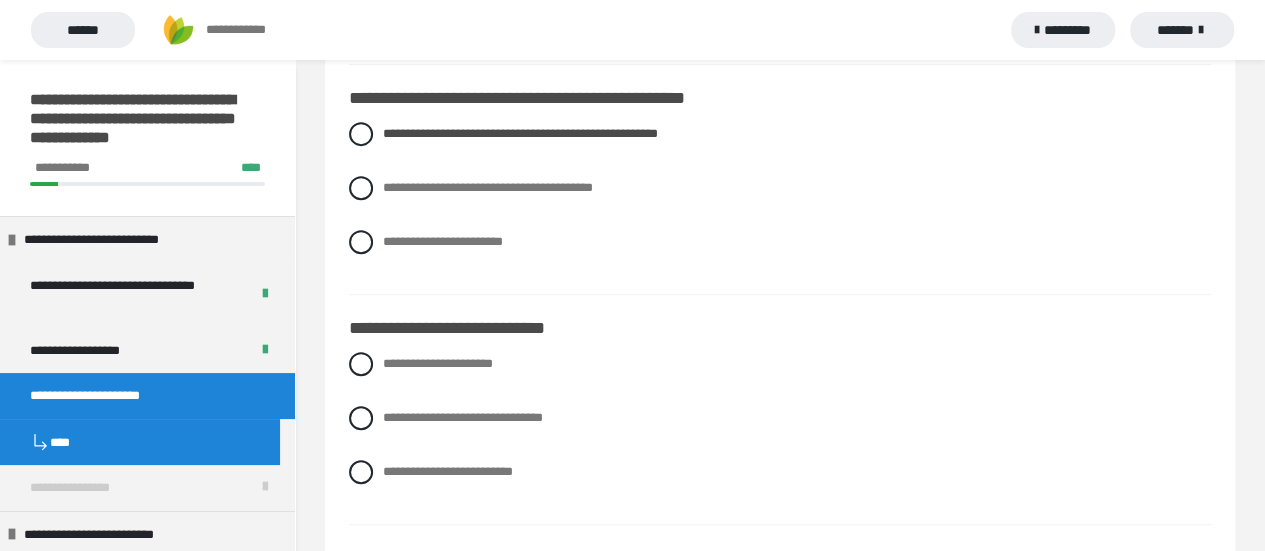 scroll, scrollTop: 480, scrollLeft: 0, axis: vertical 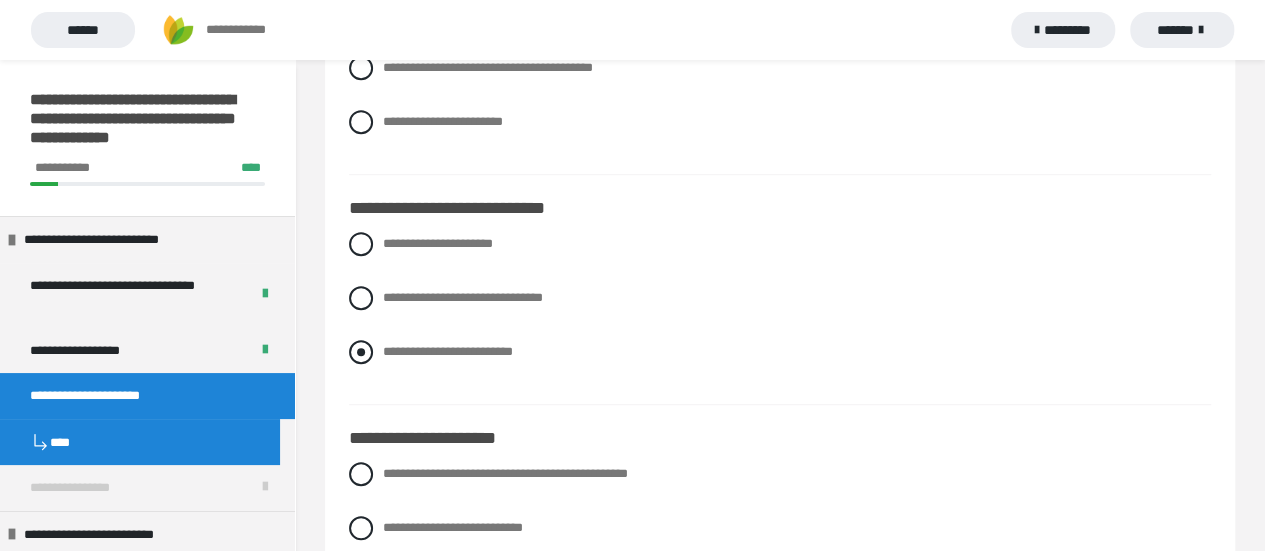 click at bounding box center [361, 352] 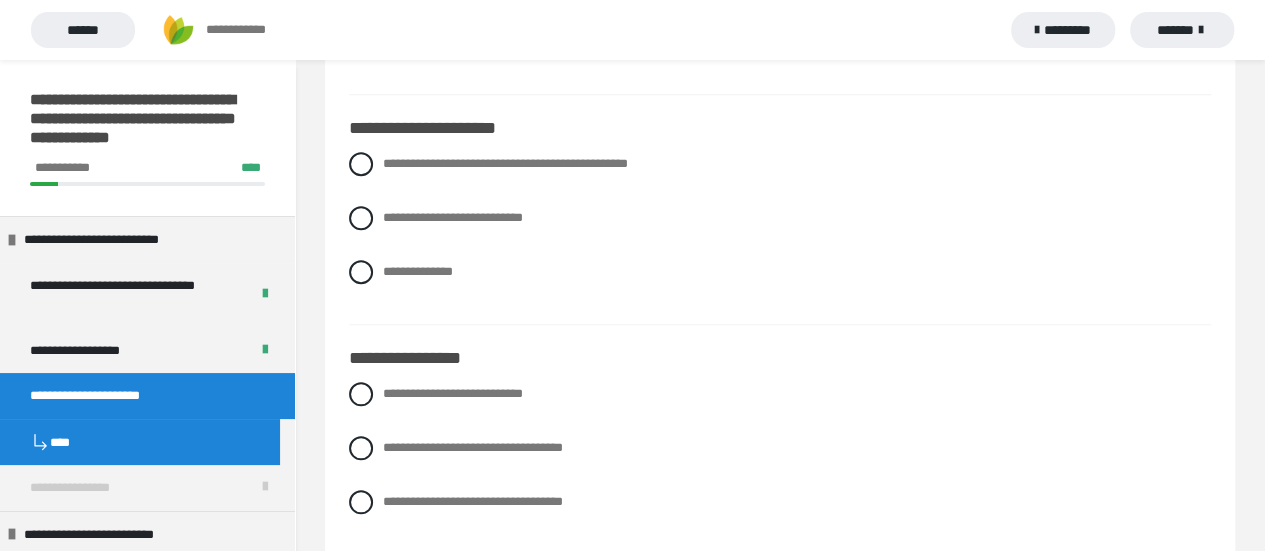 scroll, scrollTop: 800, scrollLeft: 0, axis: vertical 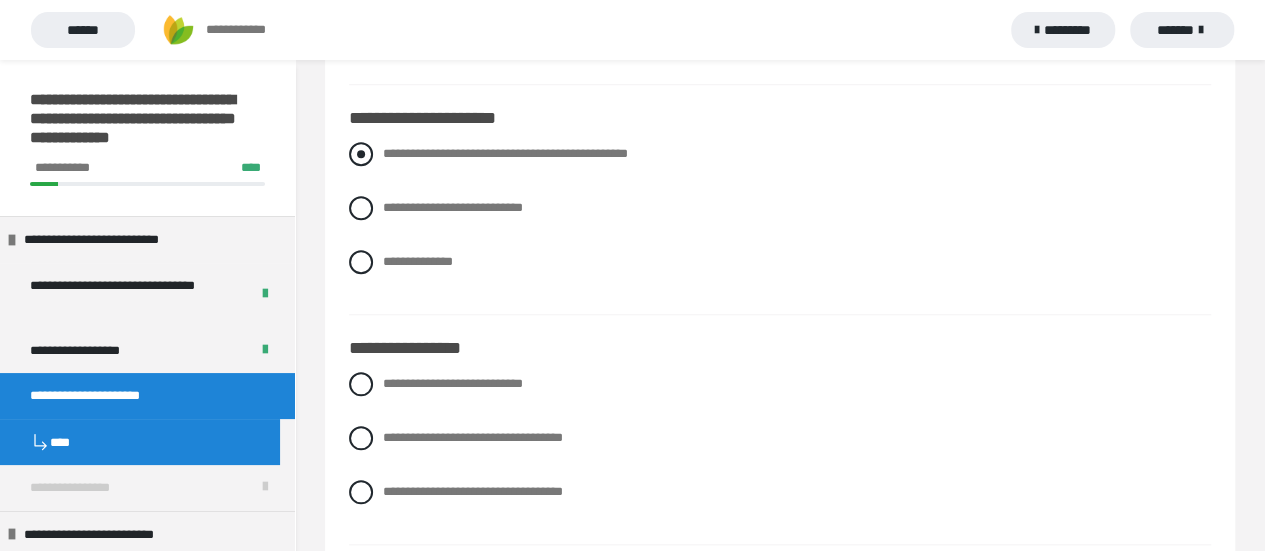click at bounding box center [361, 154] 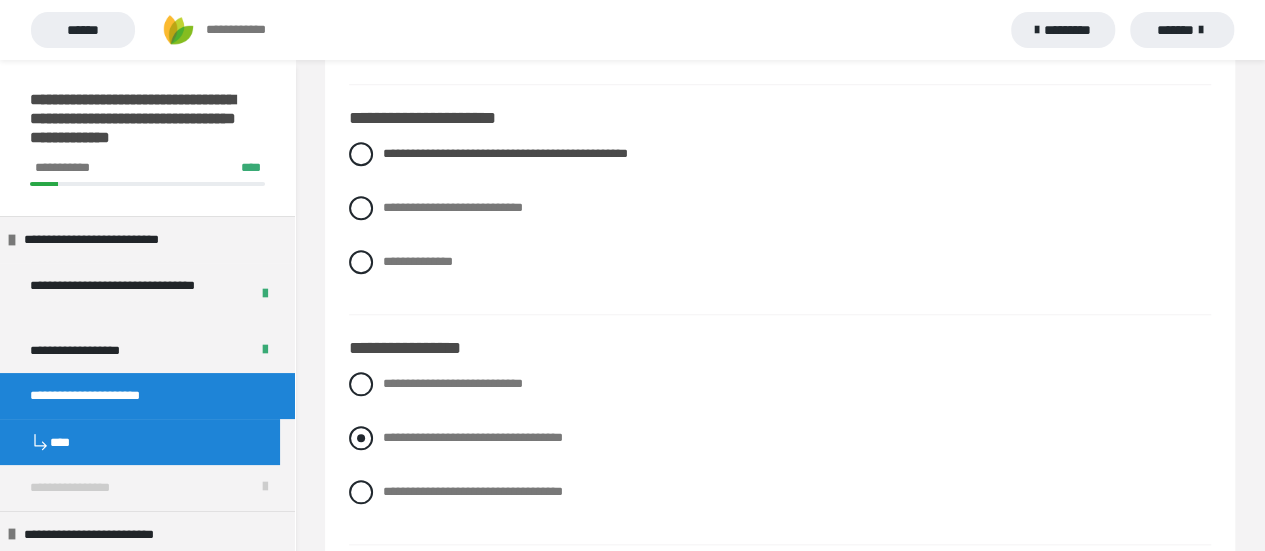 click at bounding box center [361, 438] 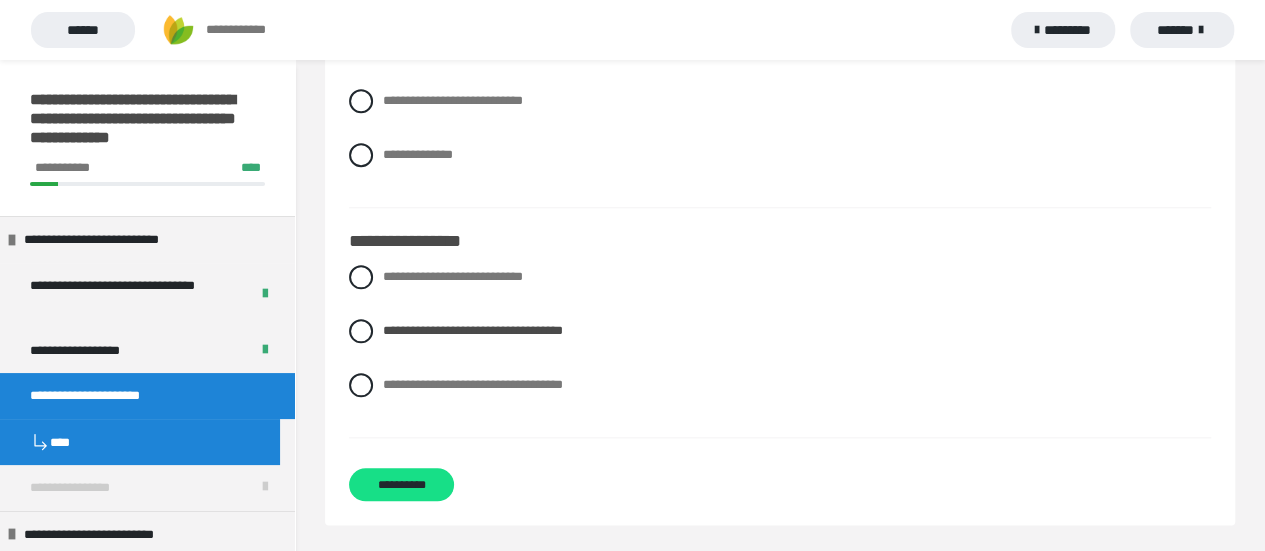 scroll, scrollTop: 908, scrollLeft: 0, axis: vertical 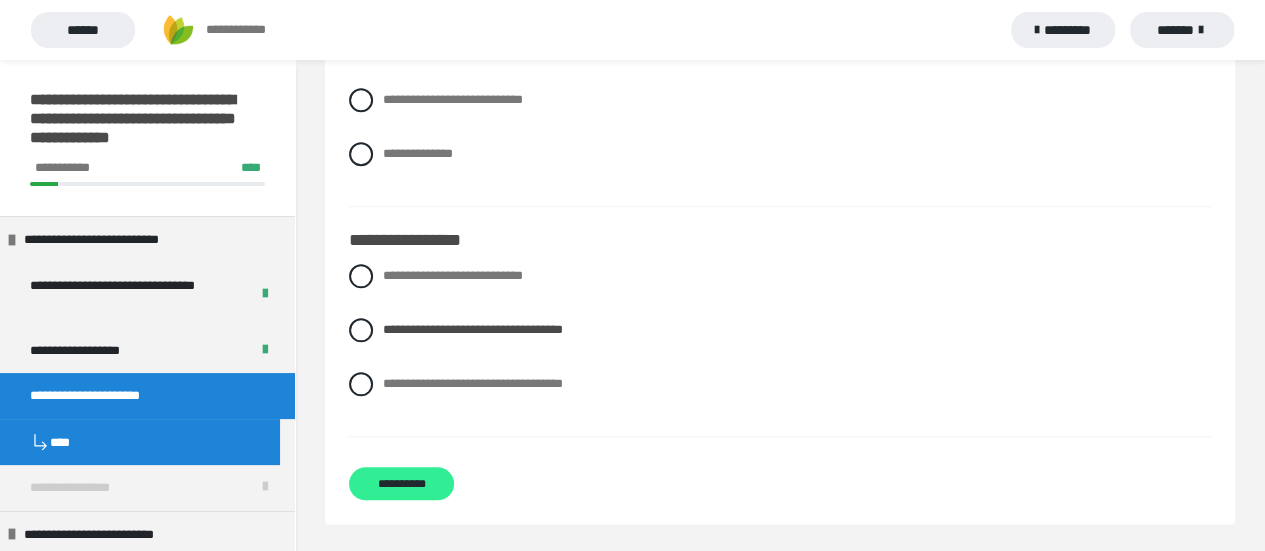 click on "**********" at bounding box center [401, 483] 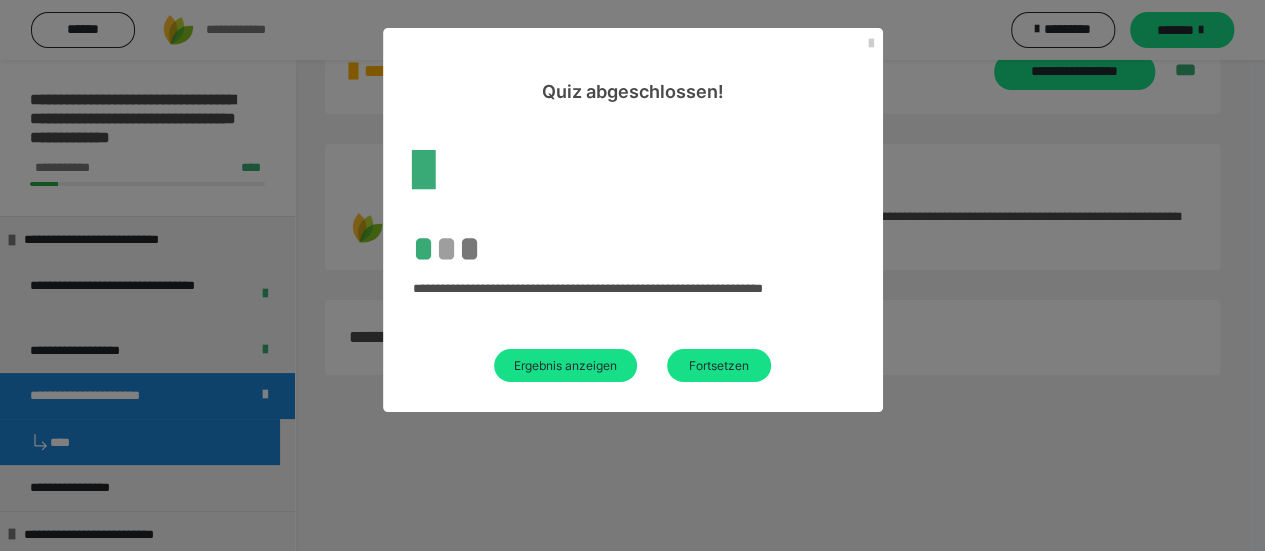 scroll, scrollTop: 60, scrollLeft: 0, axis: vertical 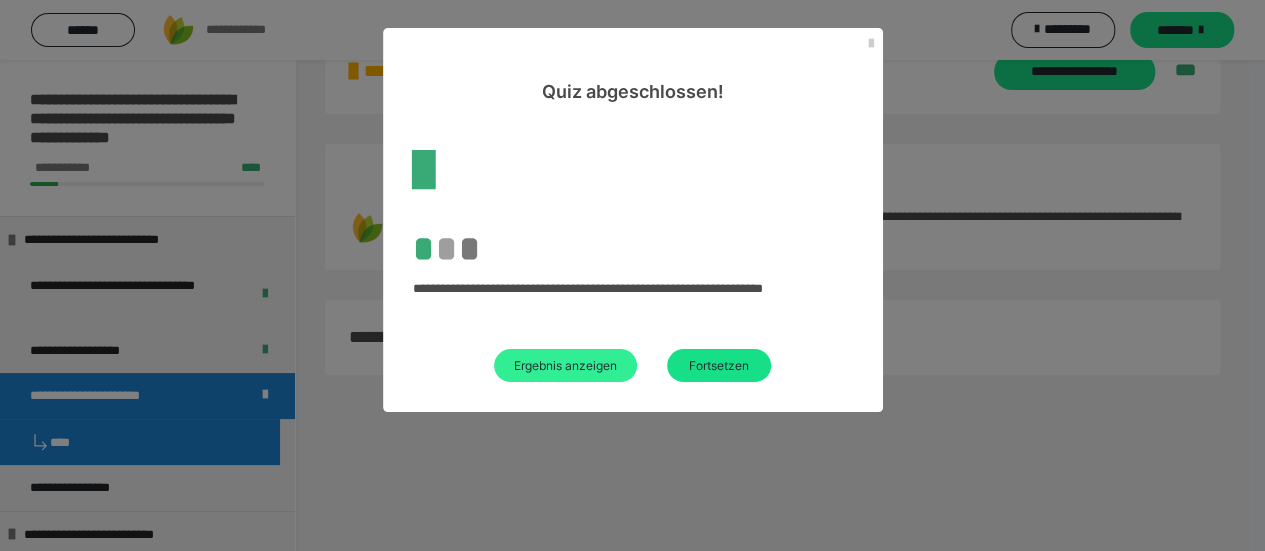 click on "Ergebnis anzeigen" at bounding box center [565, 365] 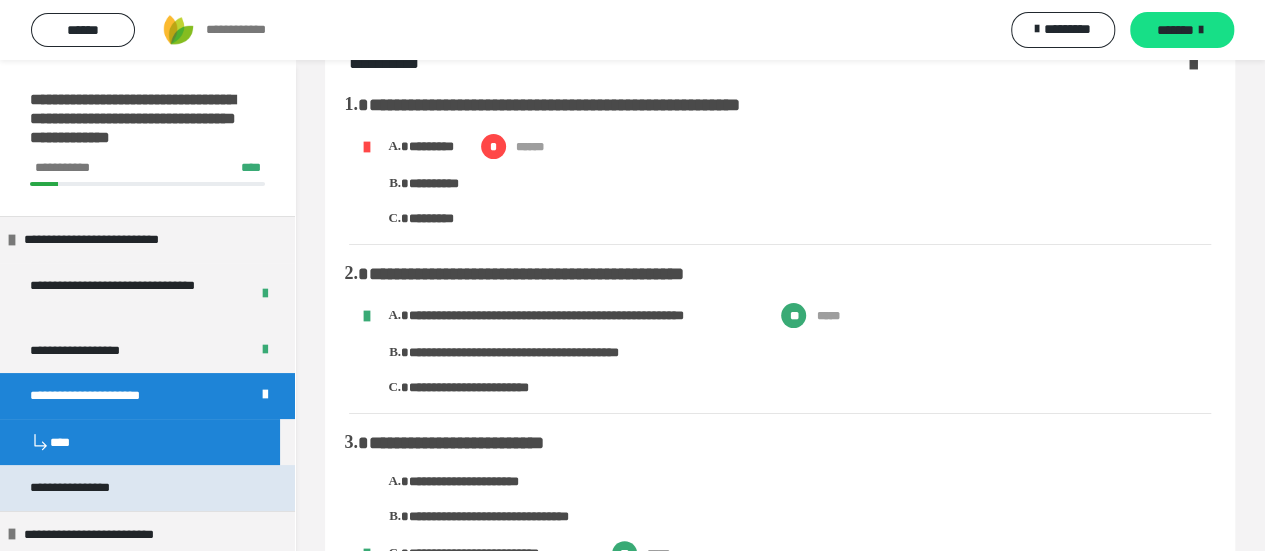 click on "**********" at bounding box center (87, 488) 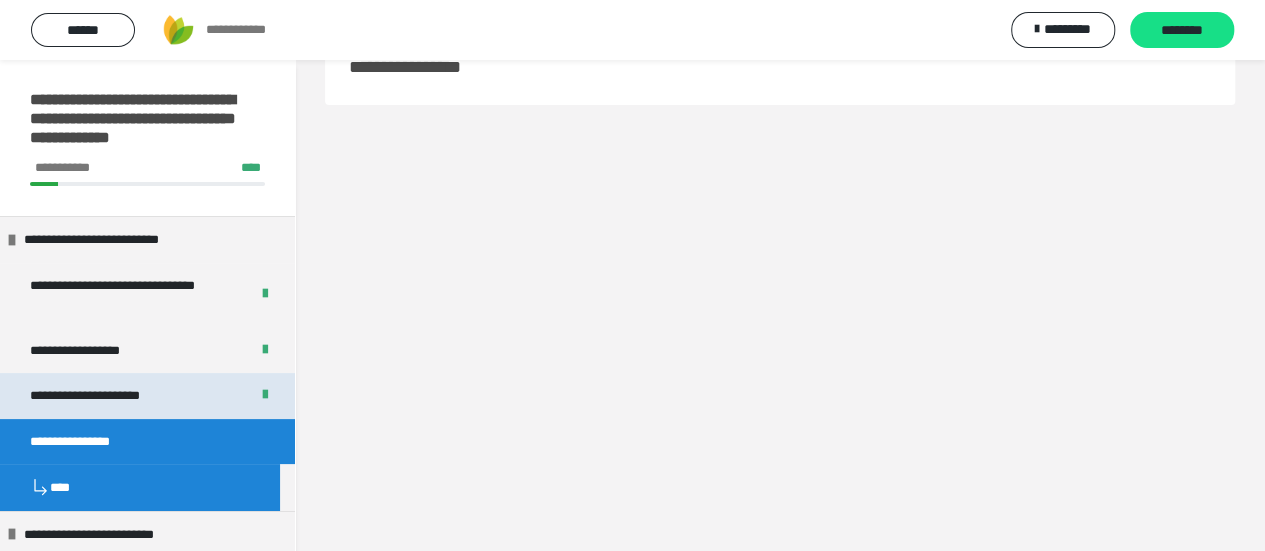 click on "**********" at bounding box center (103, 396) 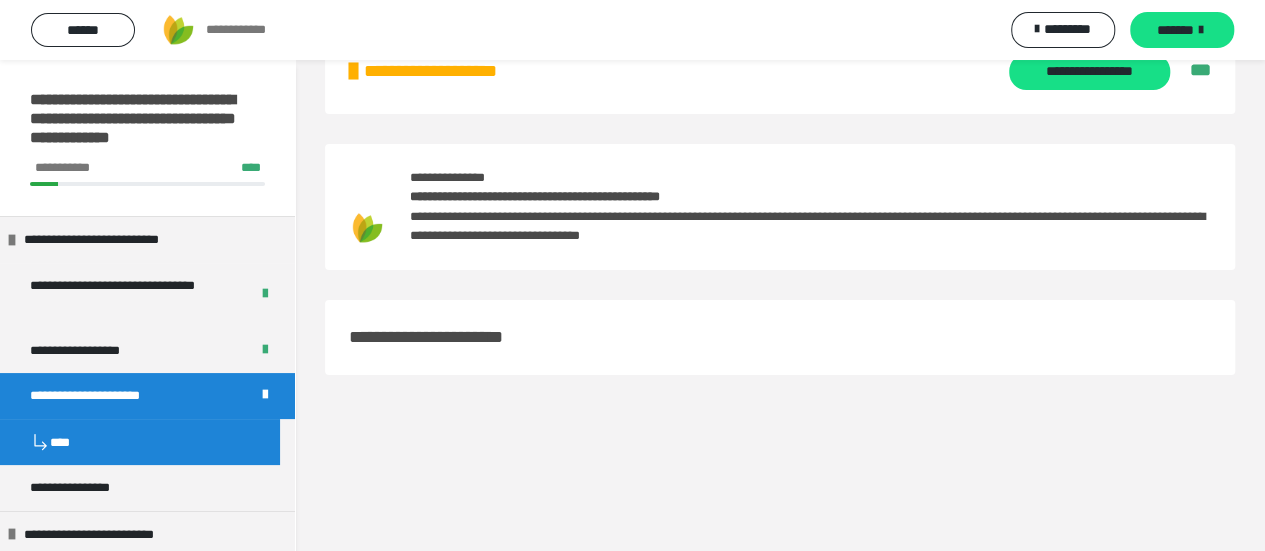 click on "****" at bounding box center [140, 442] 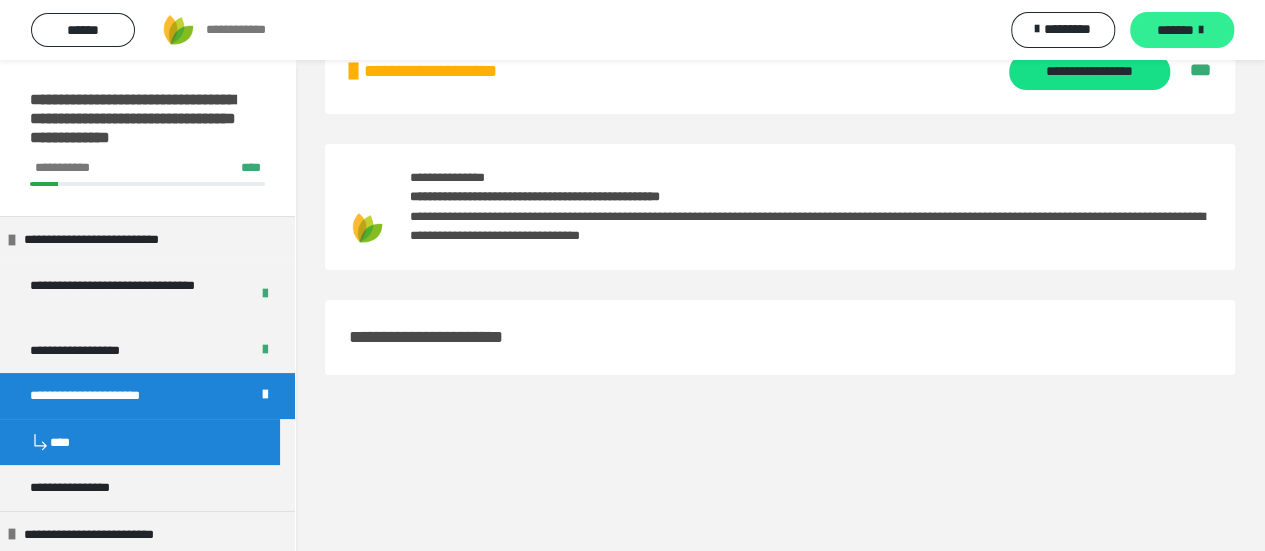 click on "*******" at bounding box center [1175, 30] 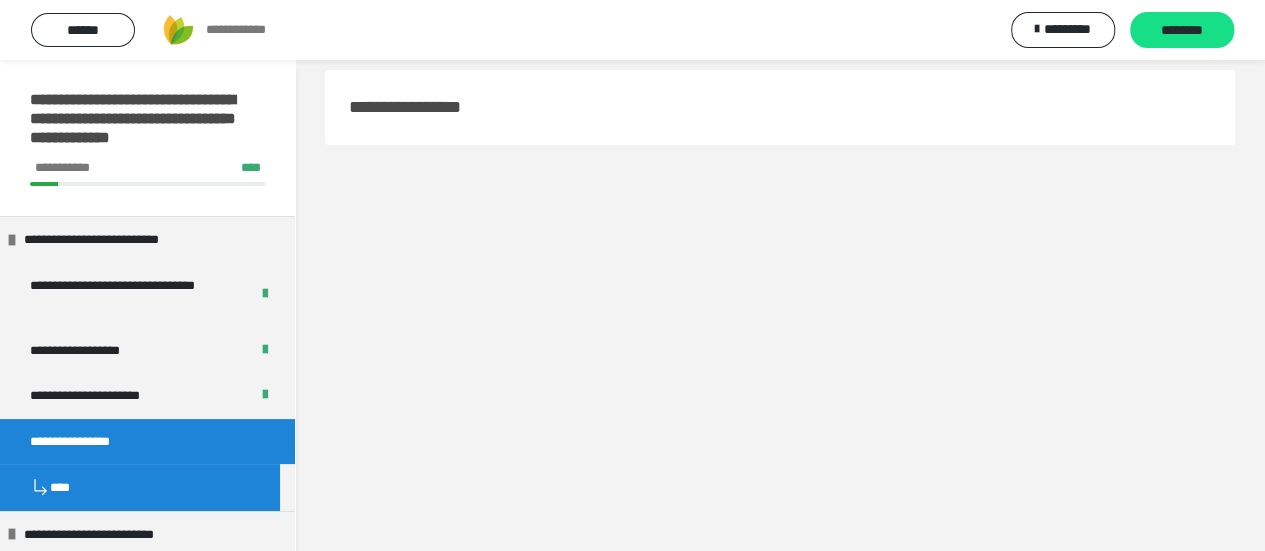 scroll, scrollTop: 0, scrollLeft: 0, axis: both 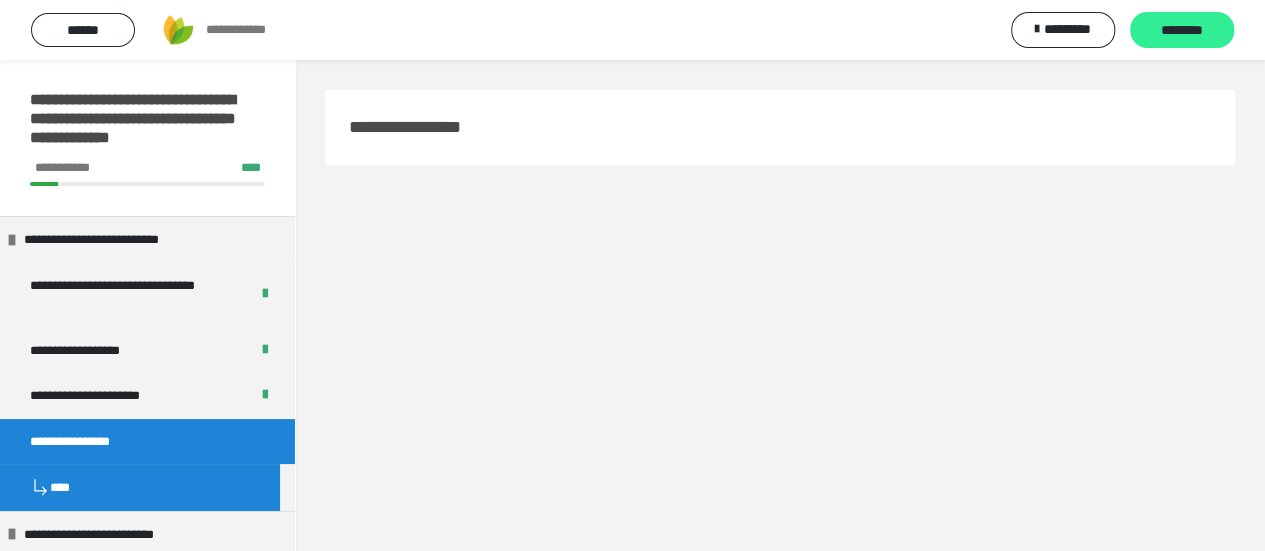 click on "********" at bounding box center [1182, 31] 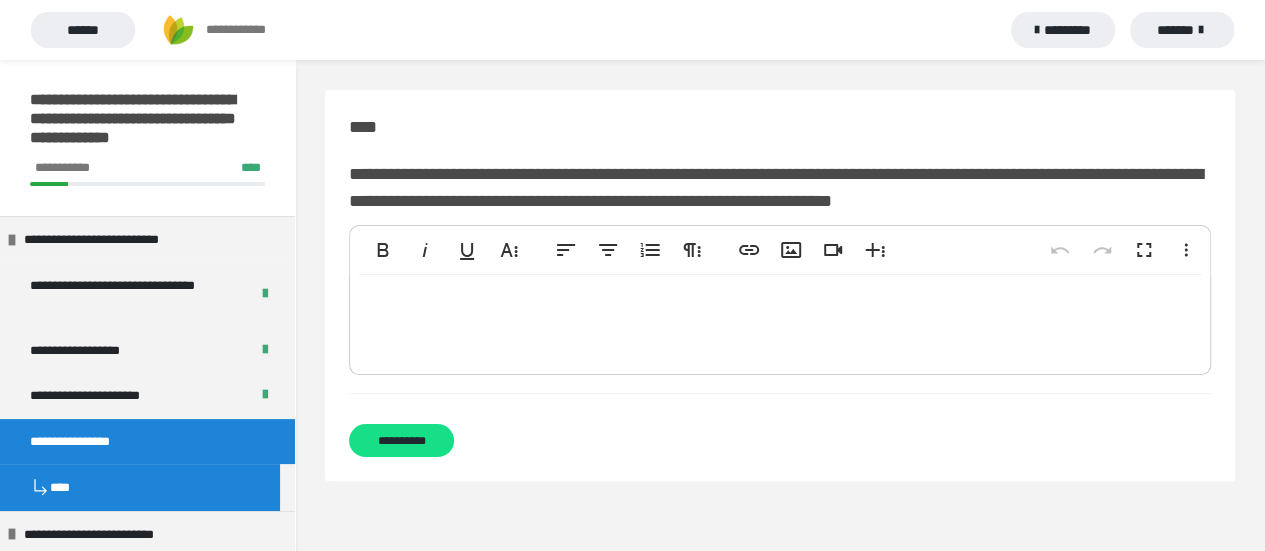 click at bounding box center (780, 320) 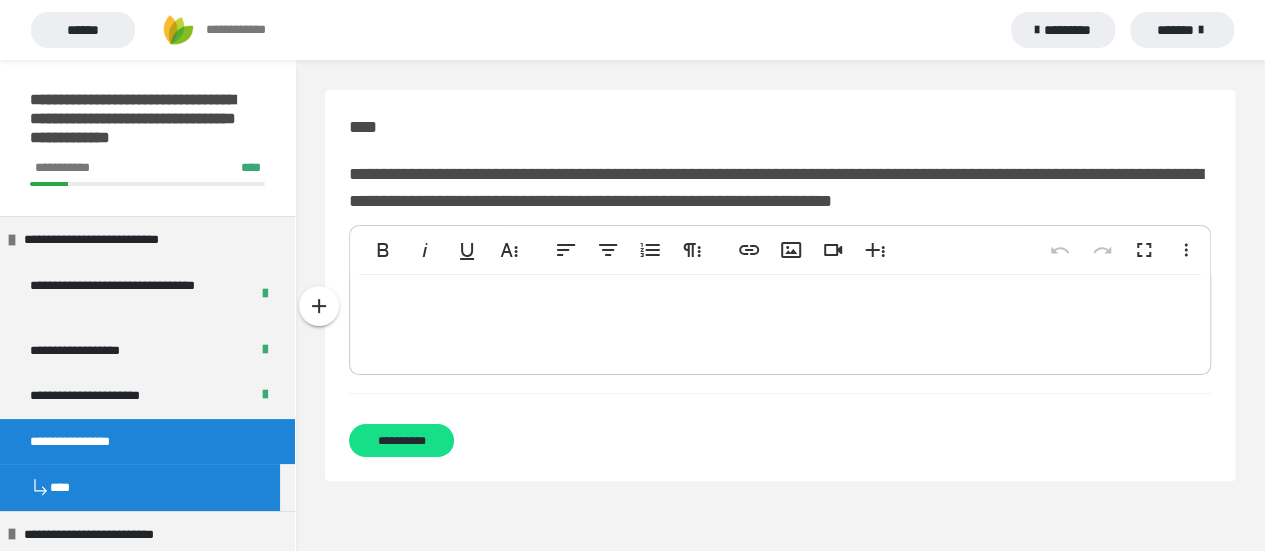 type 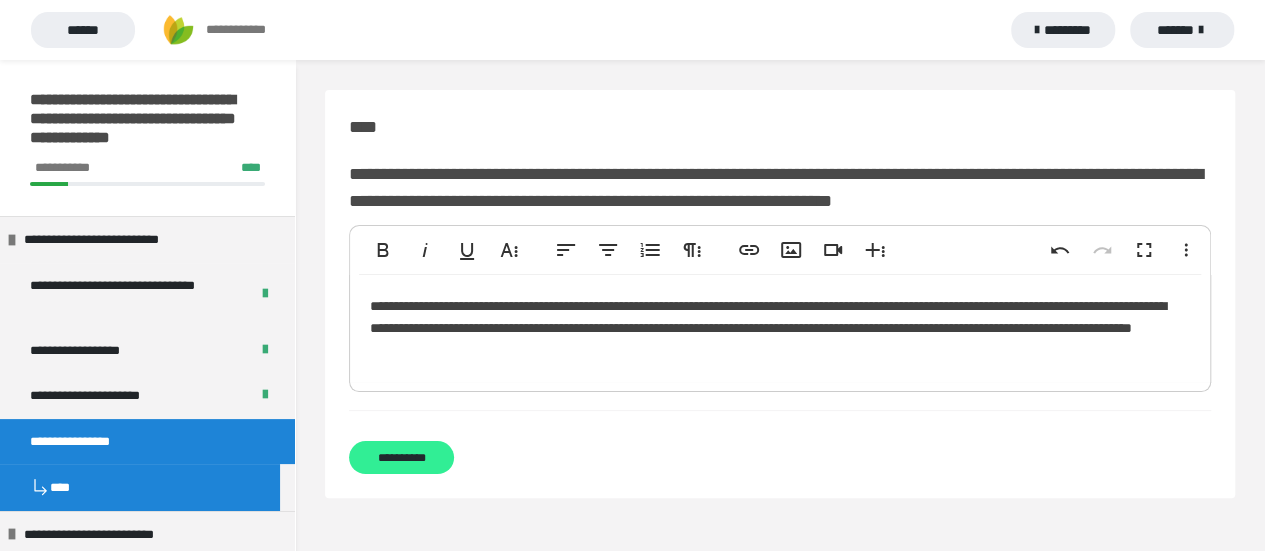 click on "**********" at bounding box center (401, 457) 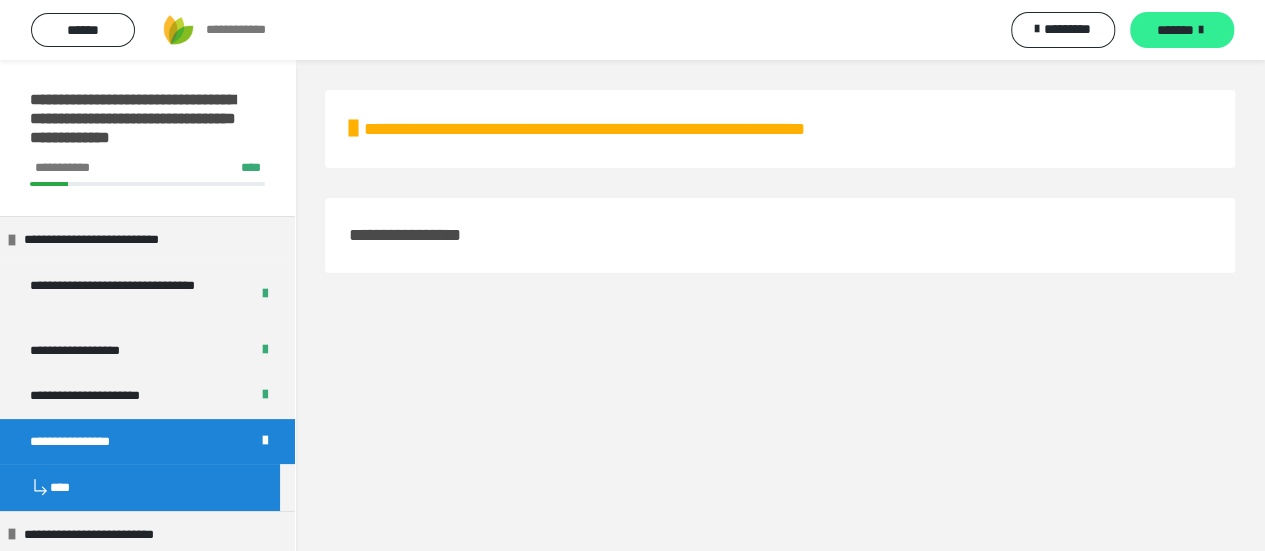 click on "*******" at bounding box center (1182, 30) 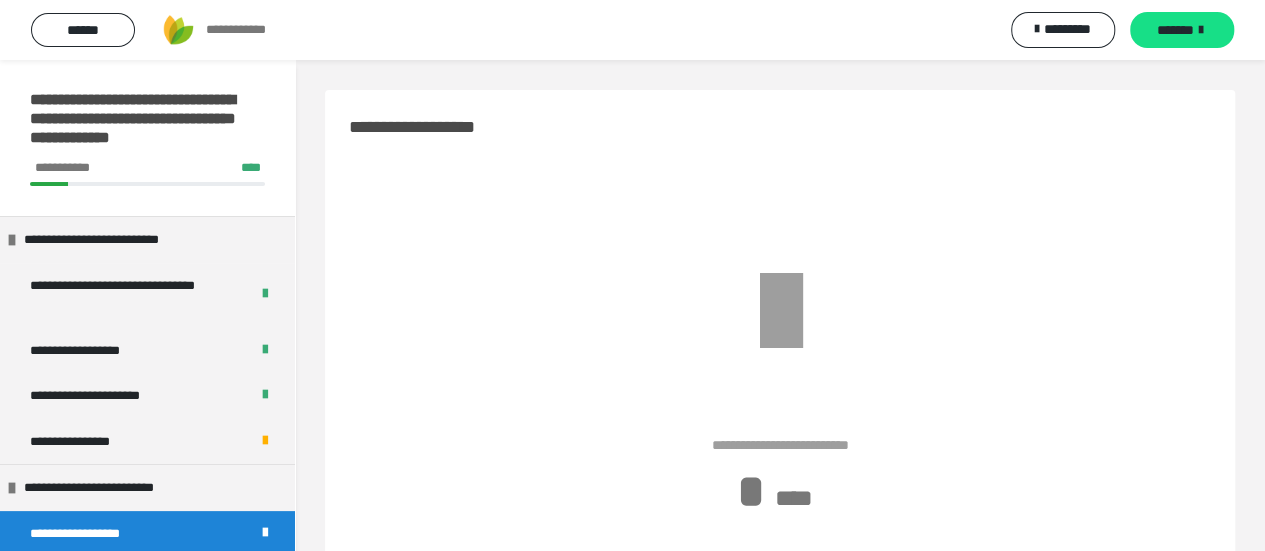 type 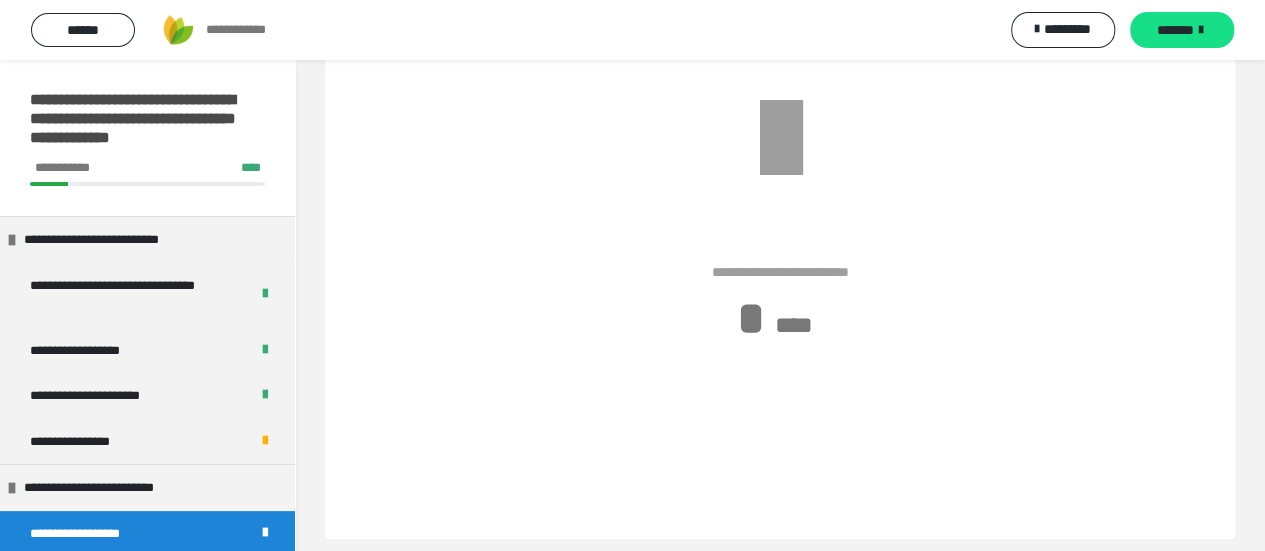 scroll, scrollTop: 190, scrollLeft: 0, axis: vertical 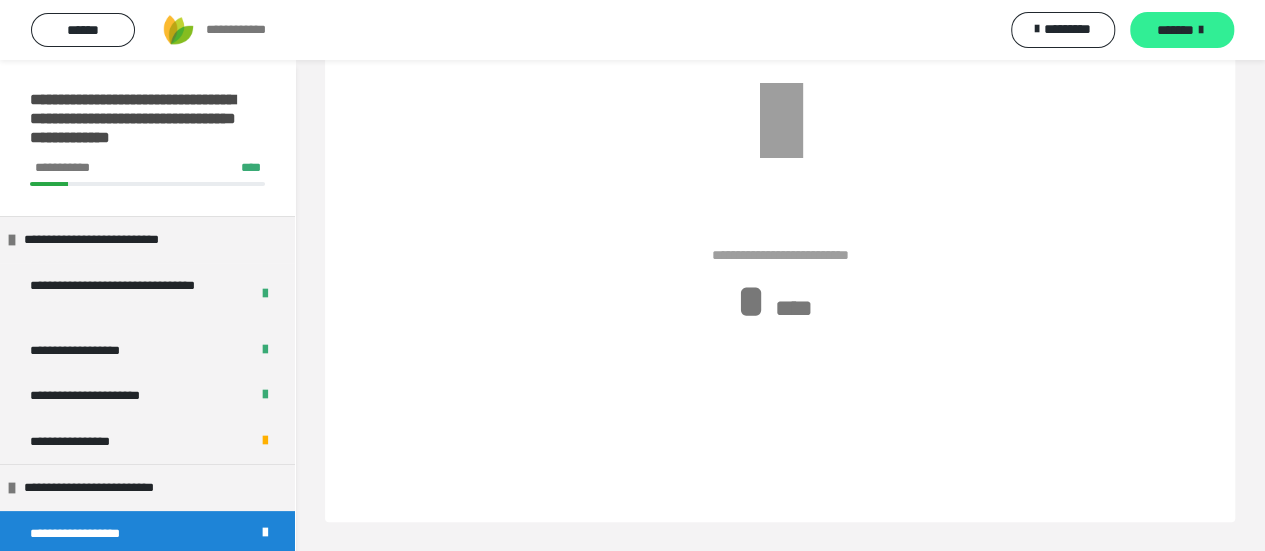 click on "*******" at bounding box center (1175, 30) 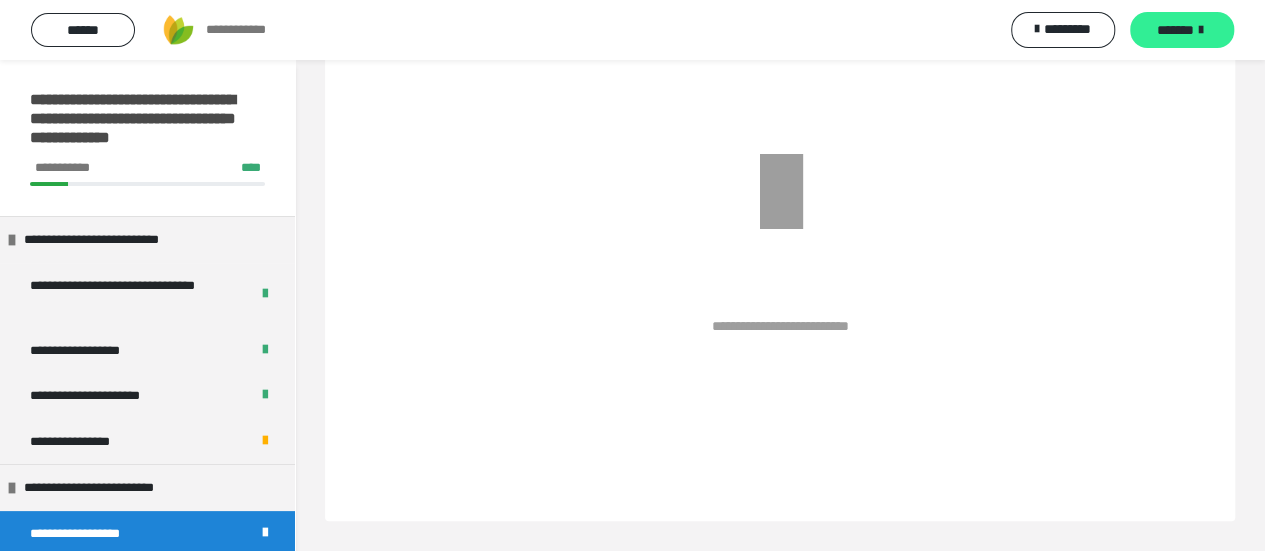 scroll, scrollTop: 118, scrollLeft: 0, axis: vertical 